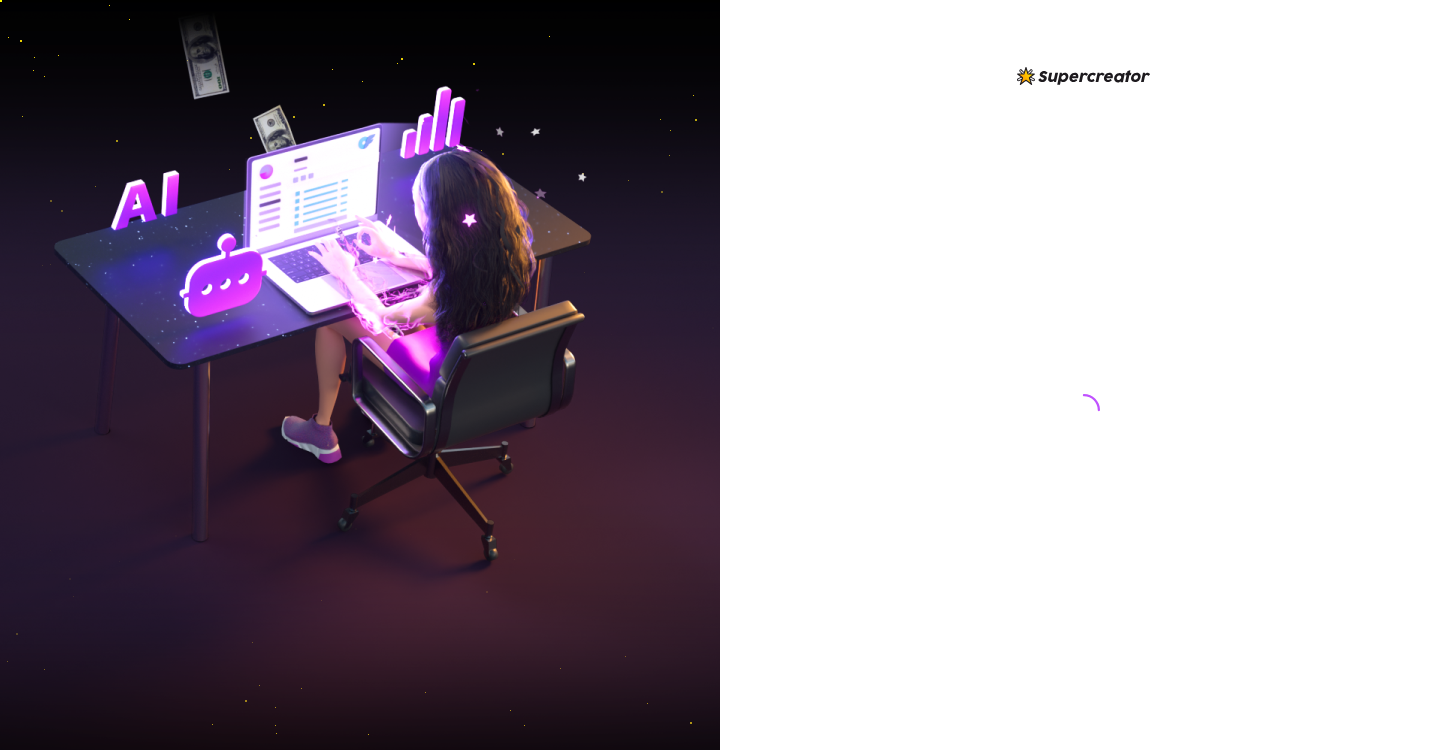 scroll, scrollTop: 0, scrollLeft: 0, axis: both 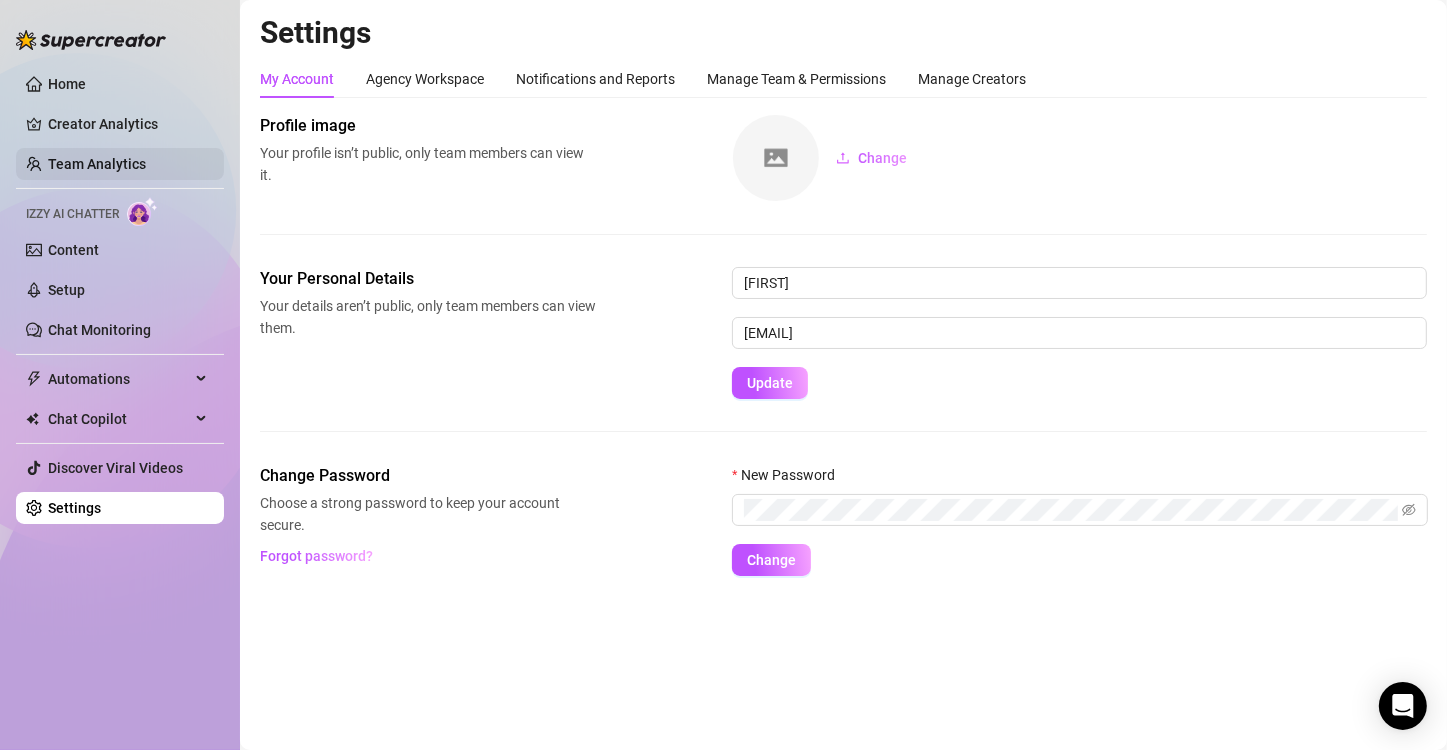 click on "Team Analytics" at bounding box center [97, 164] 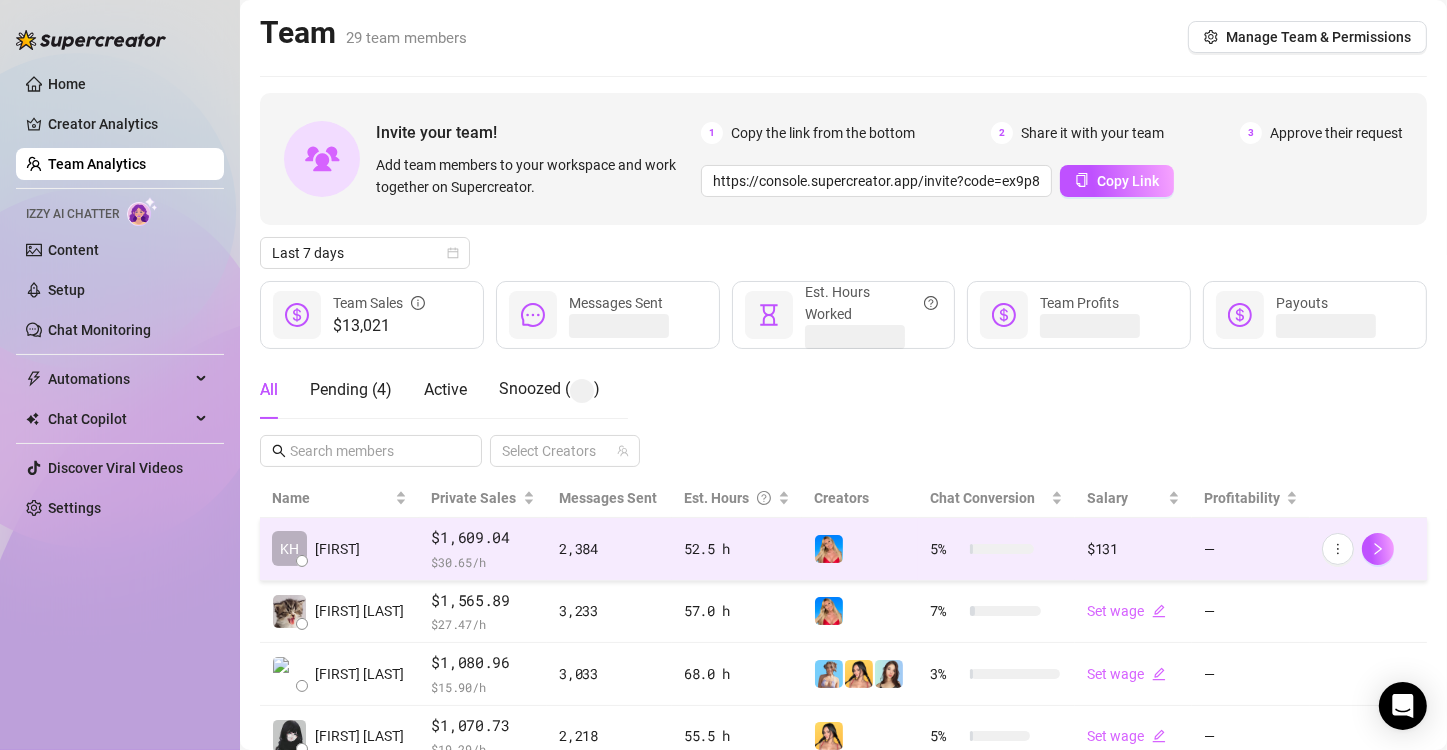 click at bounding box center (829, 549) 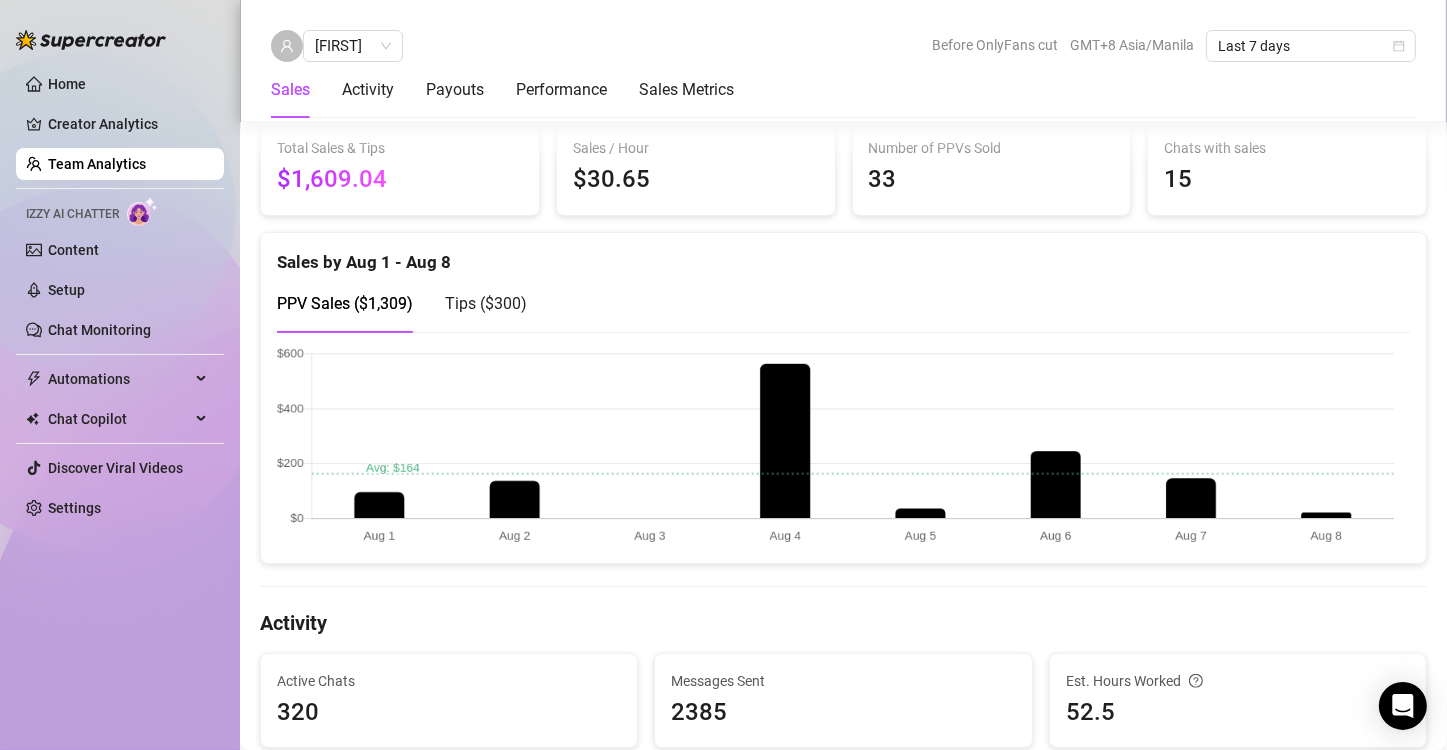 scroll, scrollTop: 0, scrollLeft: 0, axis: both 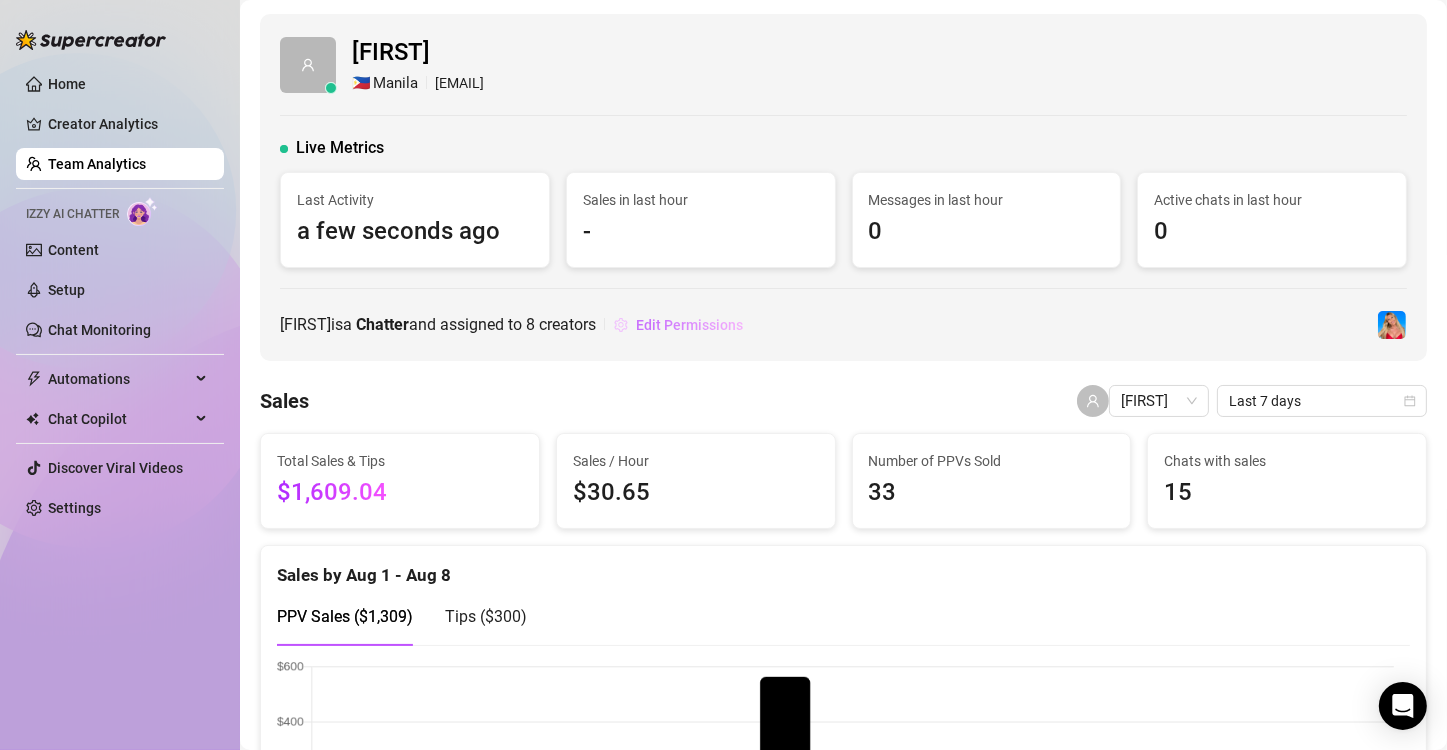 click on "Edit Permissions" at bounding box center [689, 325] 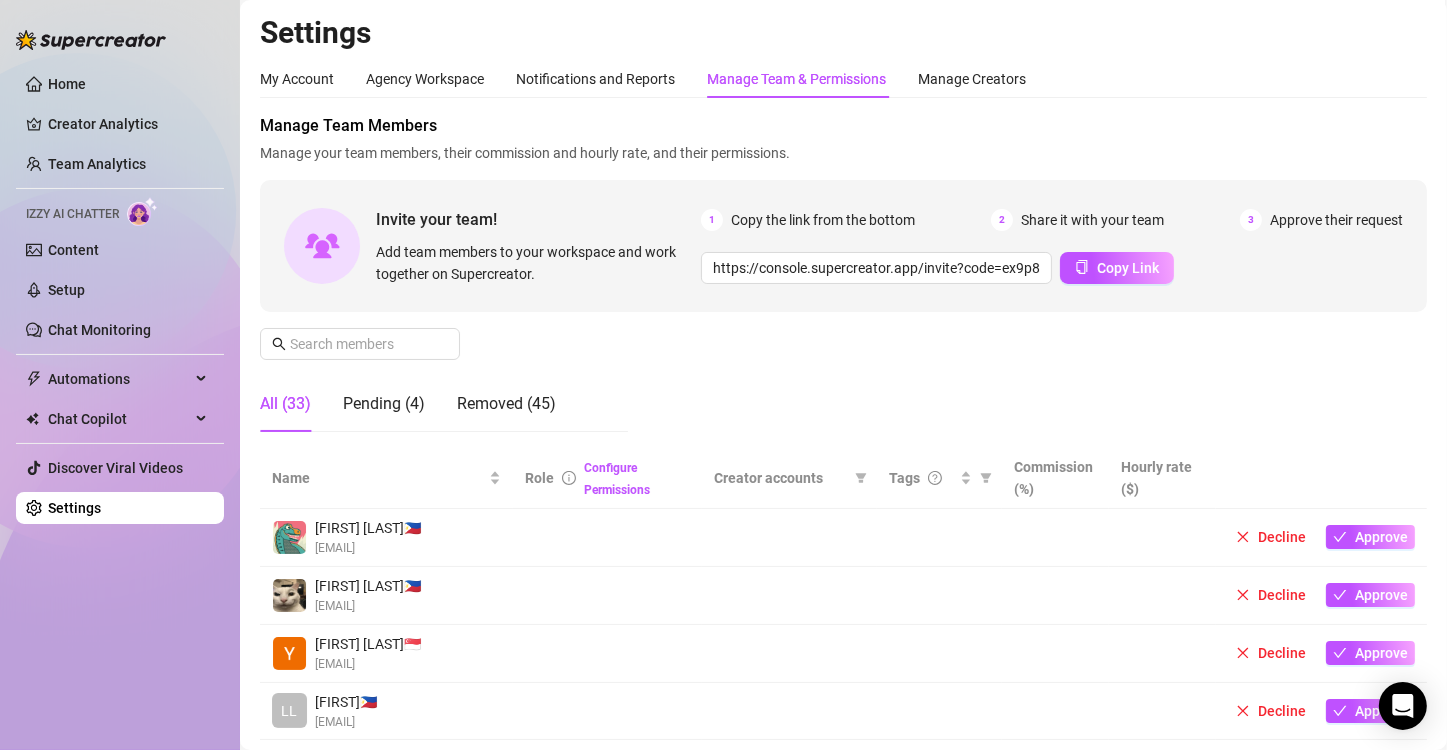 scroll, scrollTop: 200, scrollLeft: 0, axis: vertical 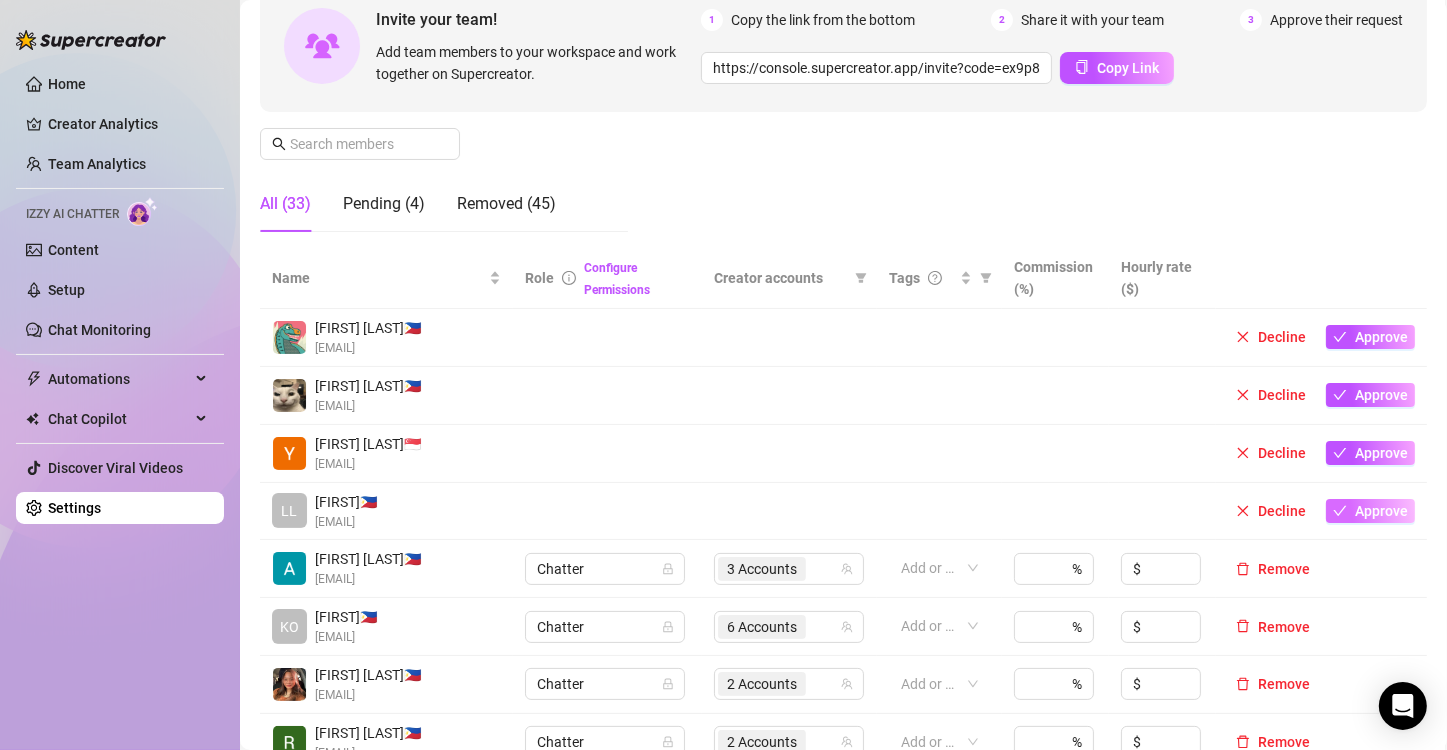 click on "Approve" at bounding box center [1381, 511] 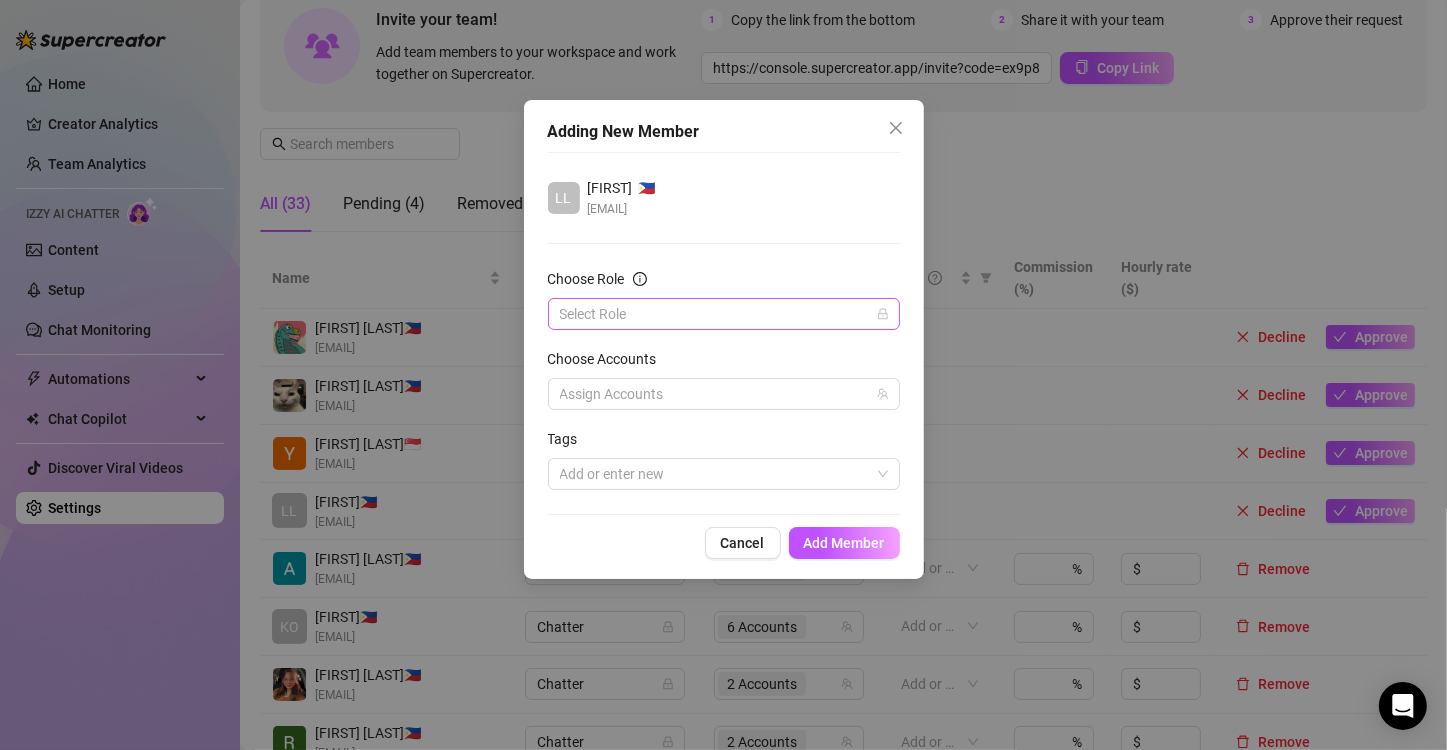 click on "Choose Role" at bounding box center [715, 314] 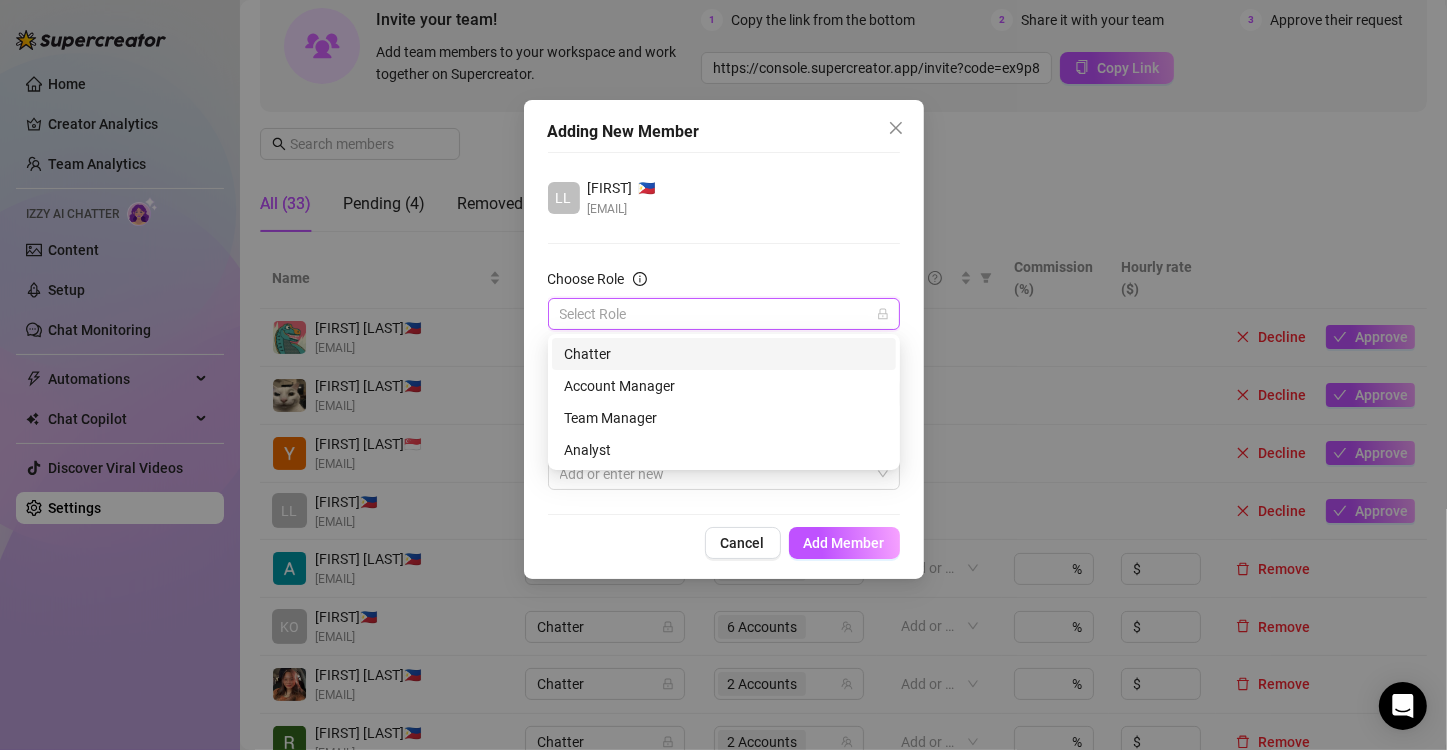 click on "Chatter" at bounding box center (724, 354) 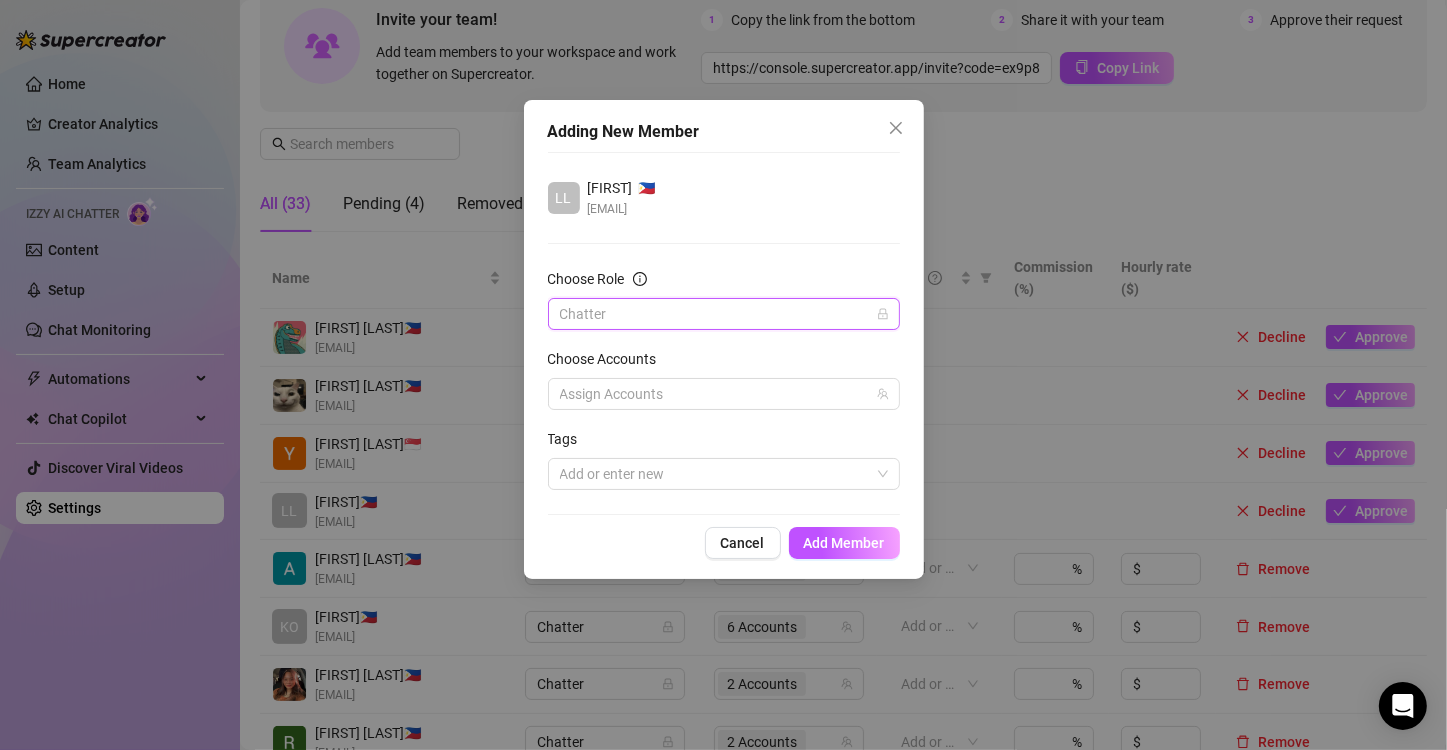 click on "Chatter" at bounding box center [724, 314] 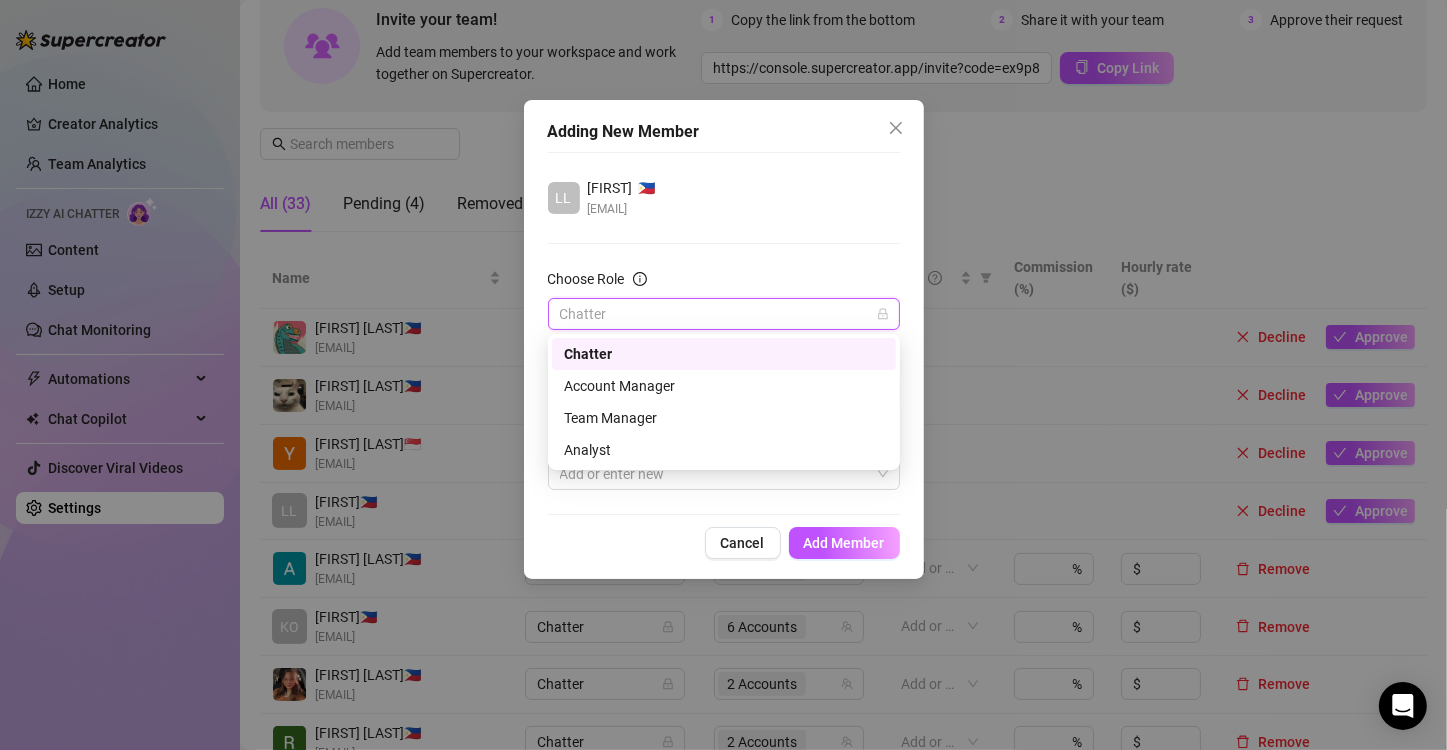 click on "Chatter" at bounding box center [724, 354] 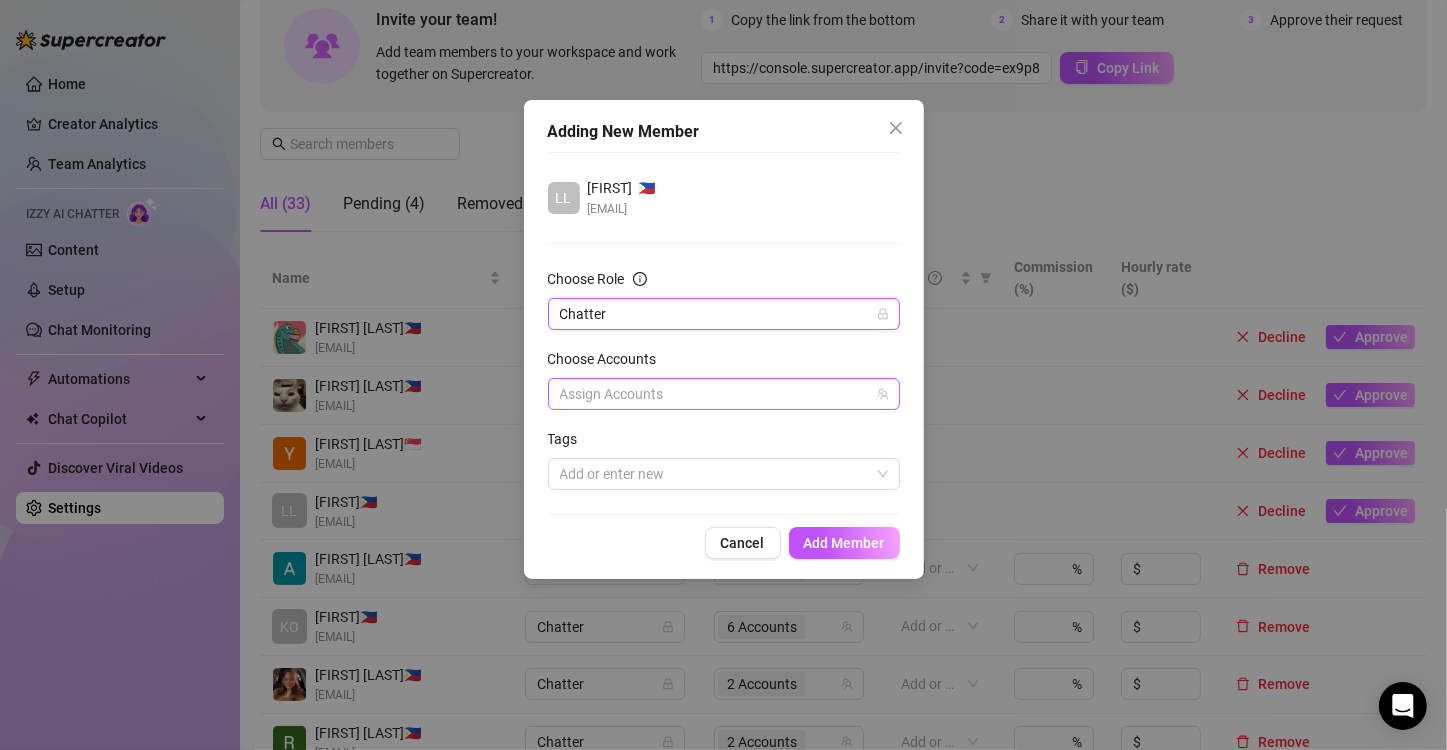 click at bounding box center [713, 394] 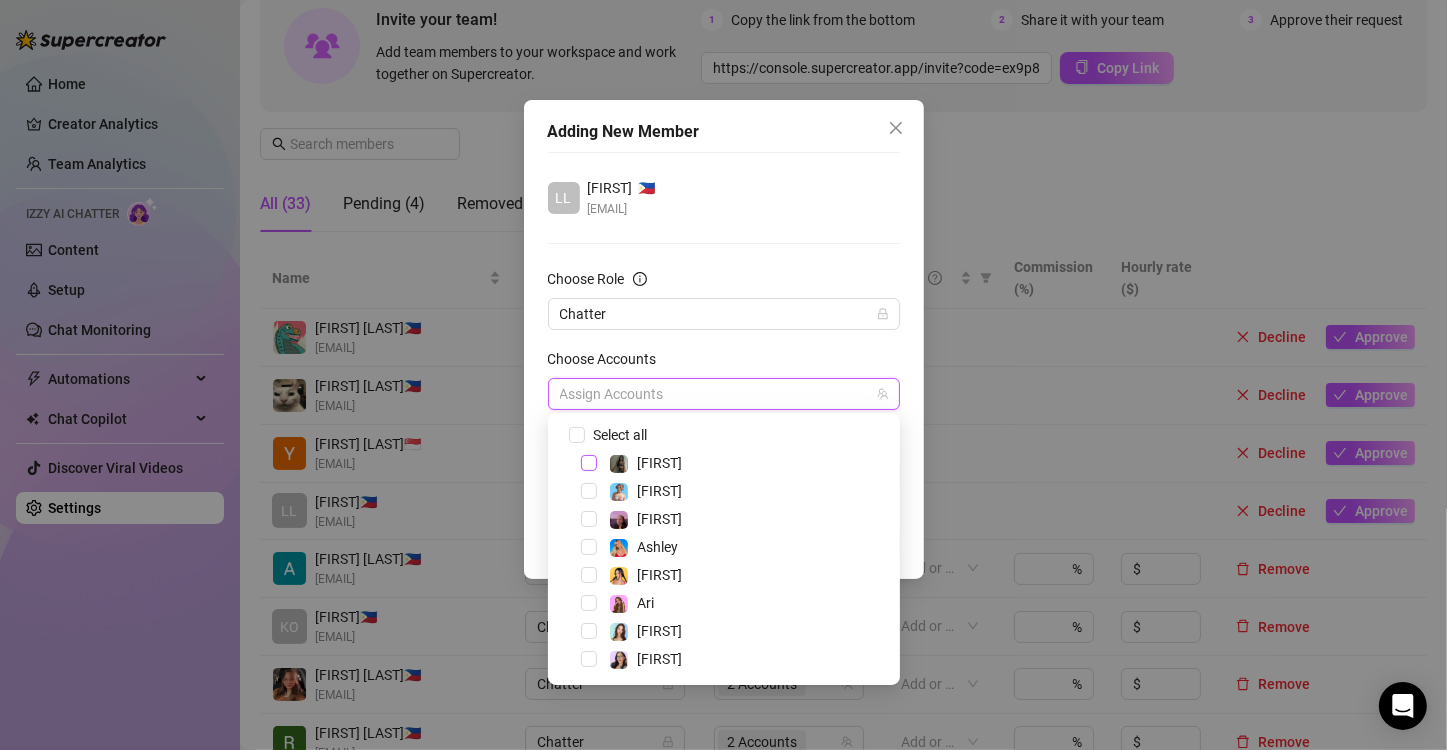 click at bounding box center [589, 463] 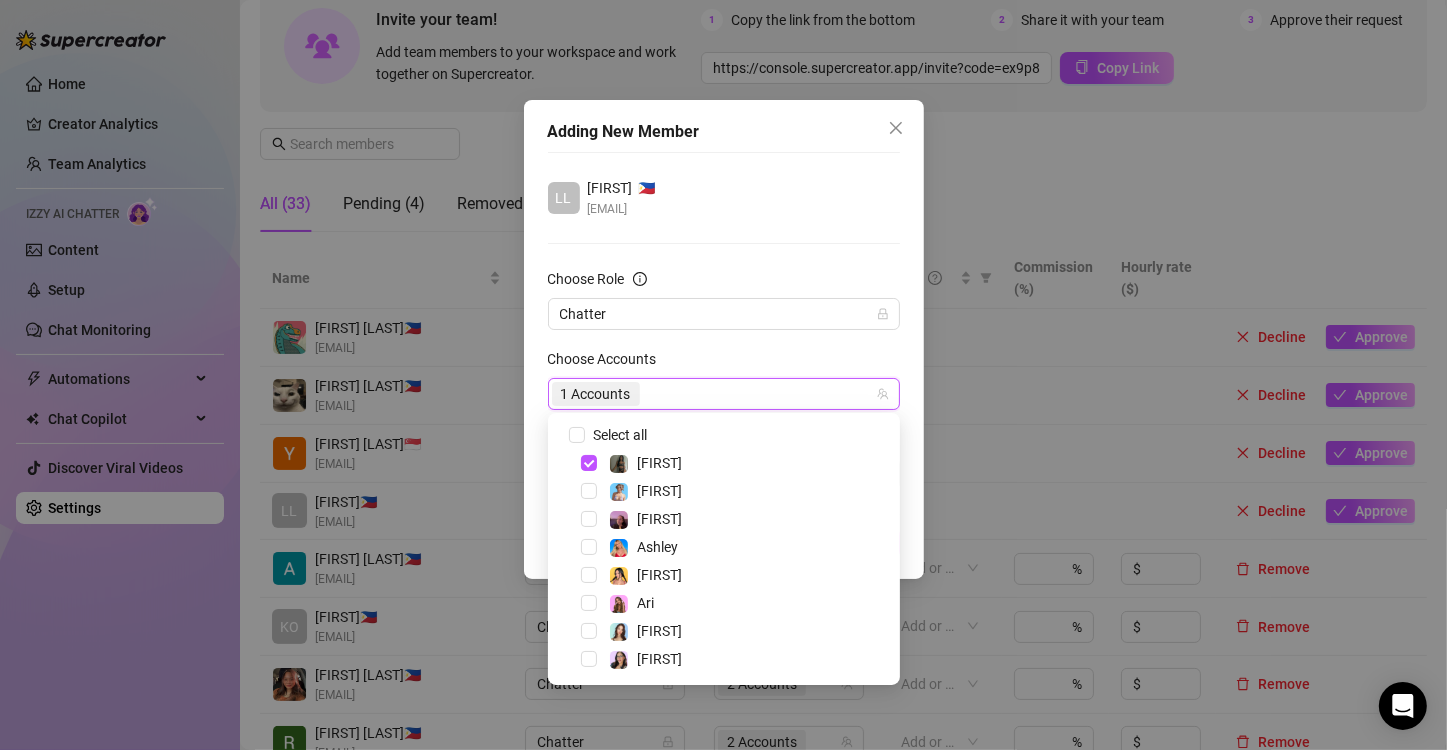 click on "LL [LAST] 🇵🇭 [EMAIL]" at bounding box center (724, 198) 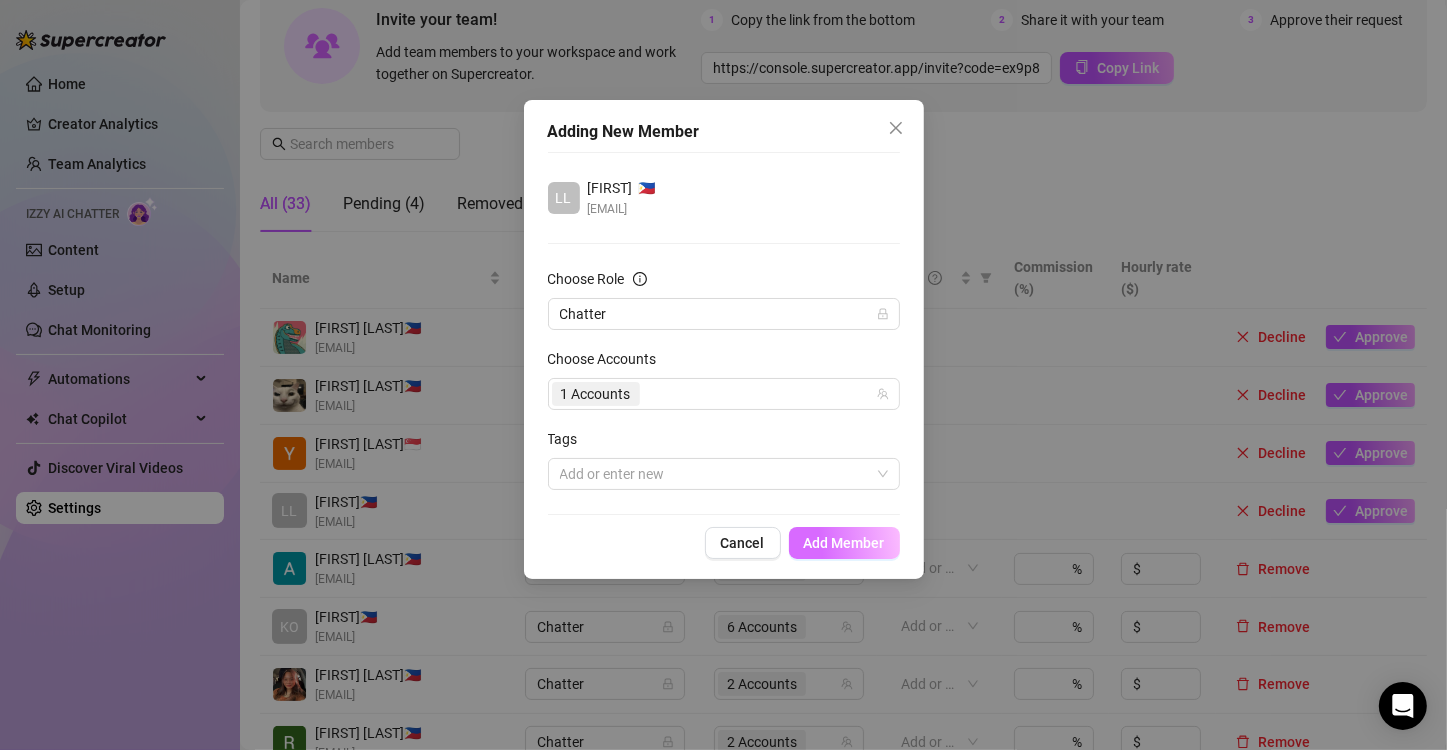 click on "Add Member" at bounding box center (844, 543) 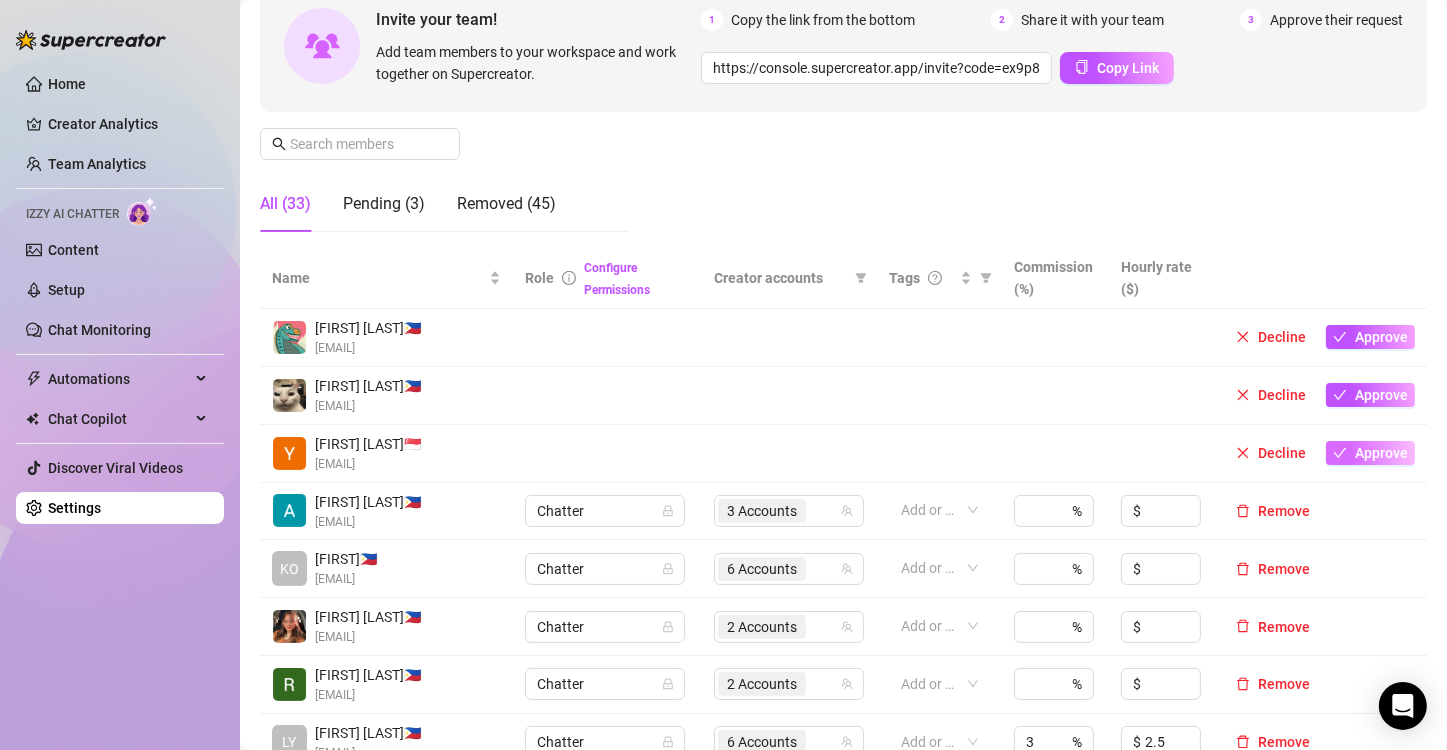 click on "Approve" at bounding box center (1381, 453) 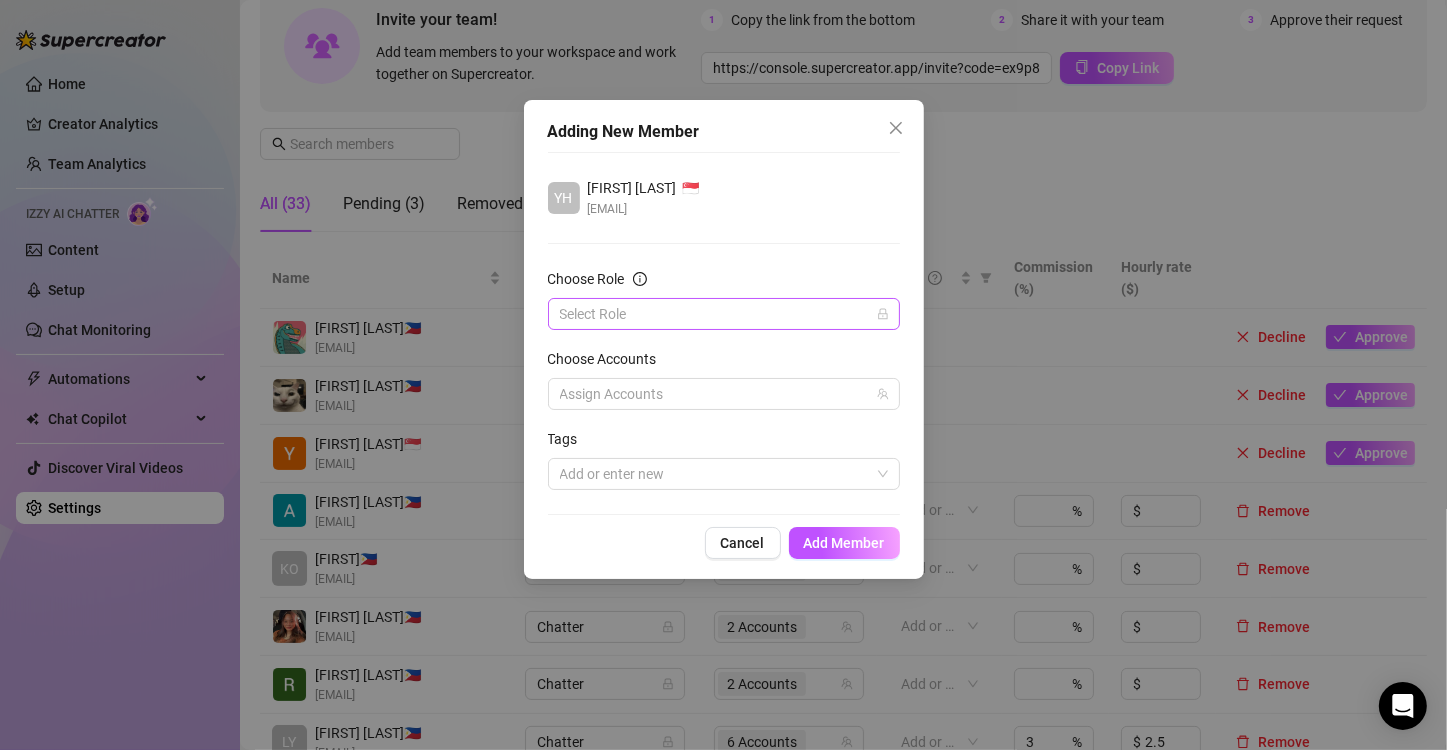click on "Choose Role" at bounding box center [715, 314] 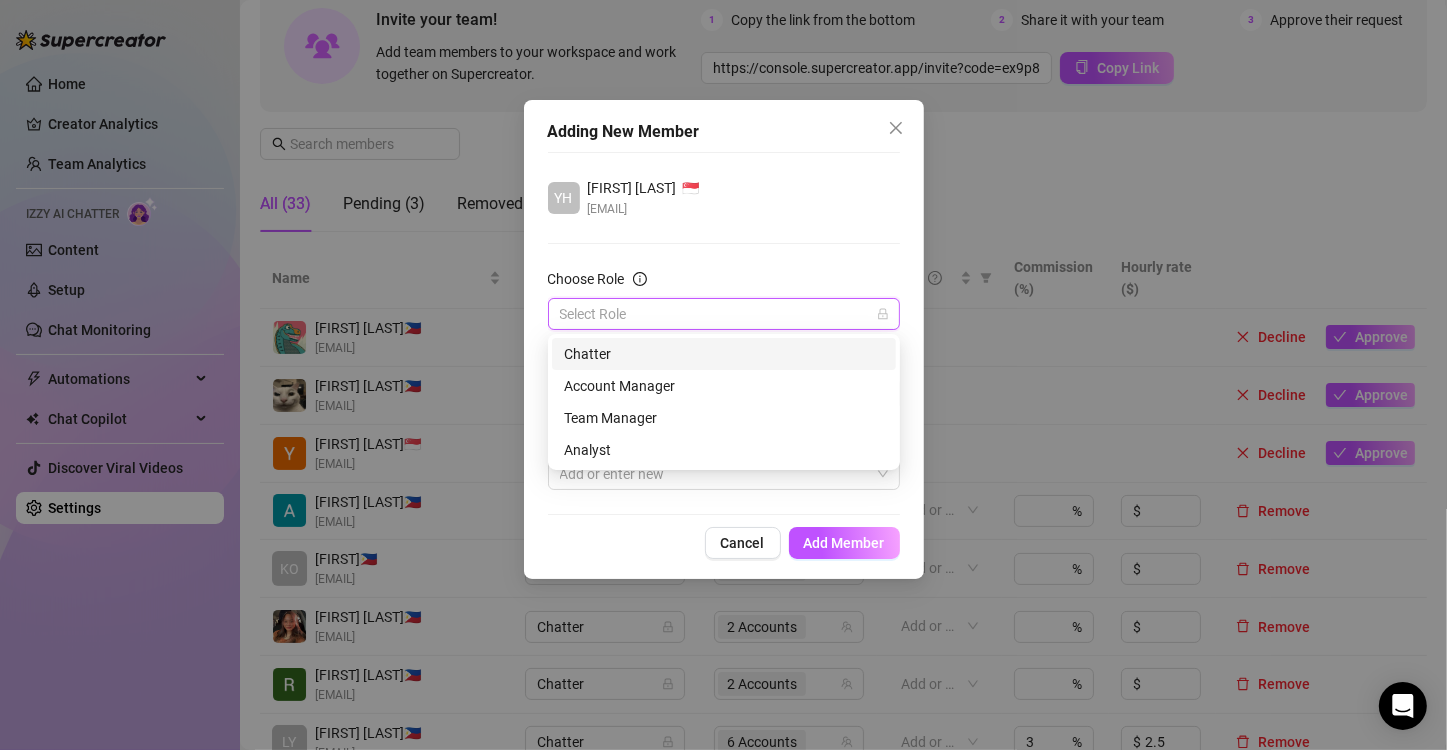 click on "Chatter" at bounding box center [724, 354] 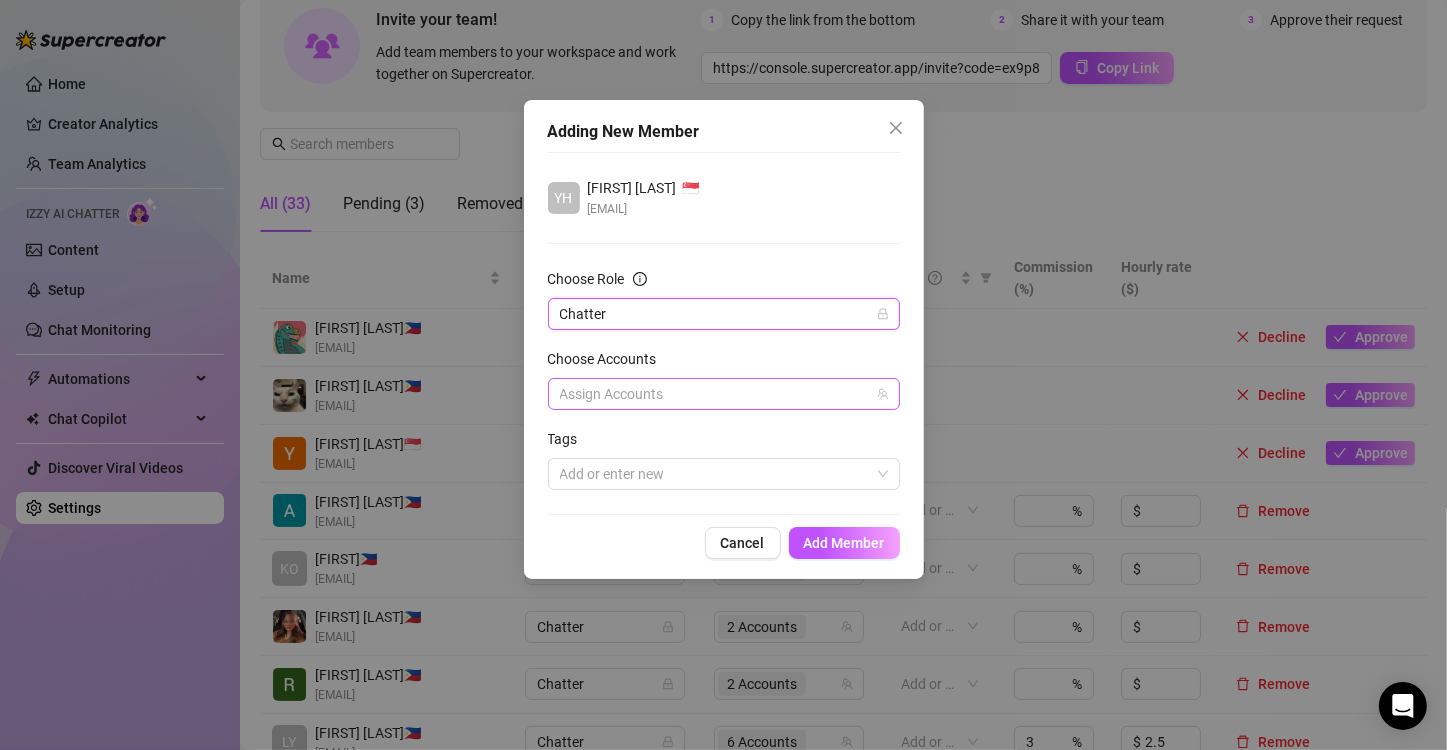 click at bounding box center (713, 394) 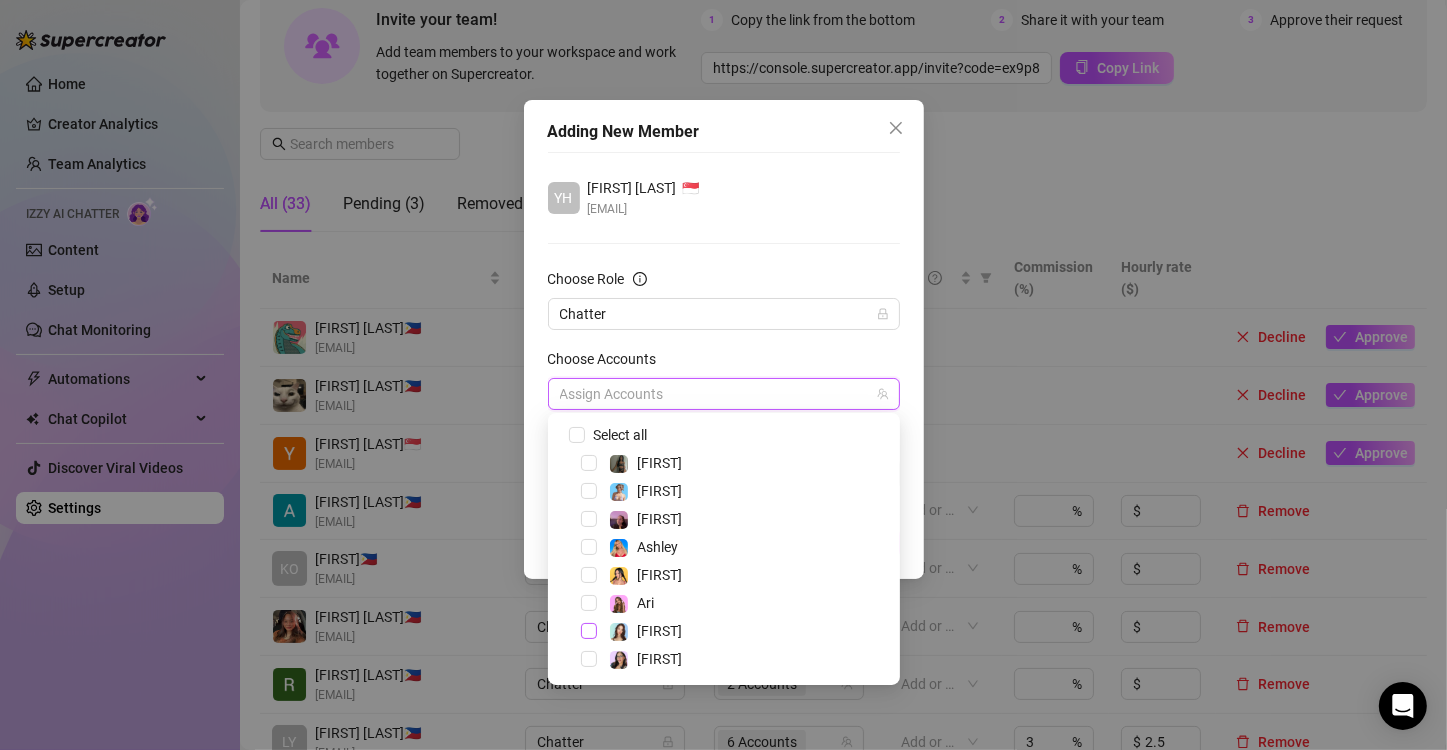 click at bounding box center (589, 631) 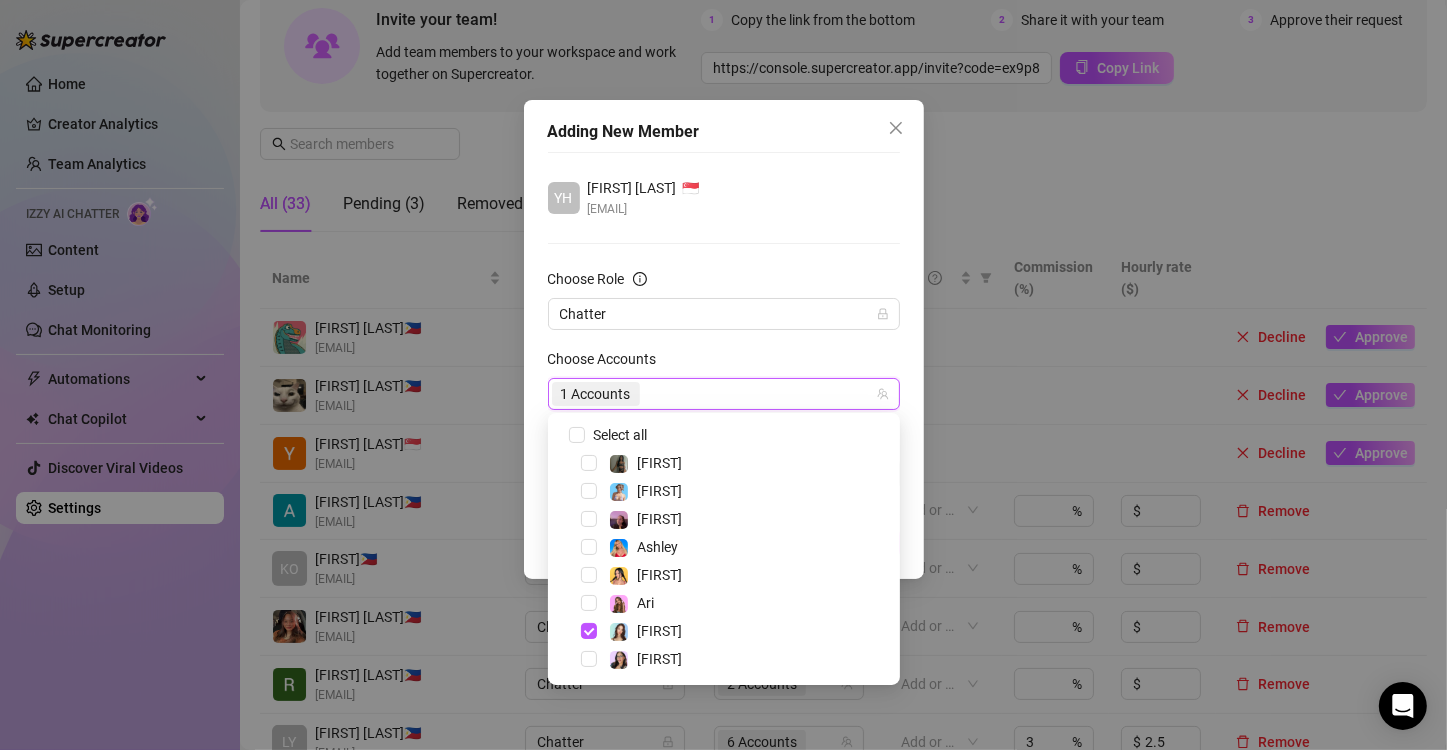 click on "YH [FIRST] [LAST] 🇸🇬 [EMAIL]" at bounding box center (724, 198) 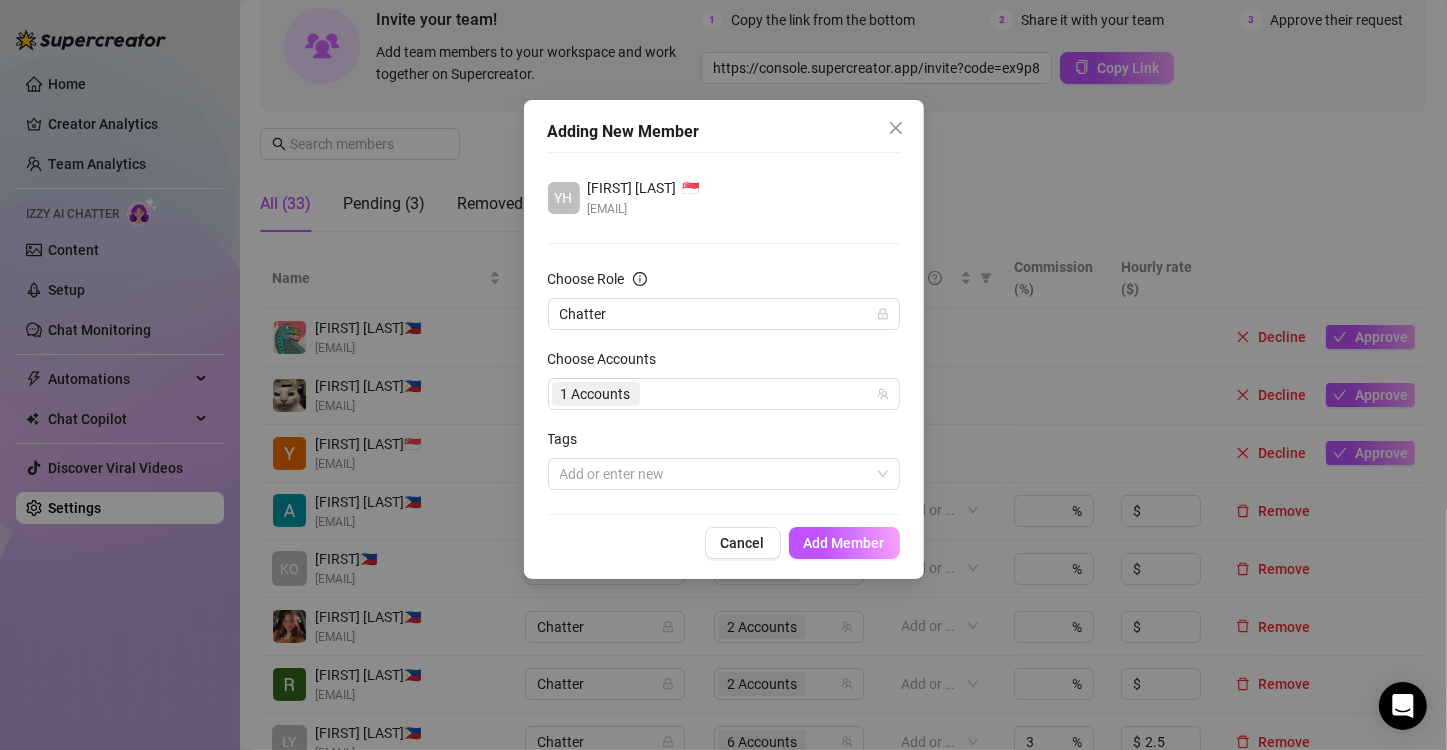 click on "YH [FIRST] [LAST] 🇸🇬 [EMAIL] Choose Role  Chatter Choose Accounts 1 Accounts   Tags   Add or enter new" at bounding box center (724, 333) 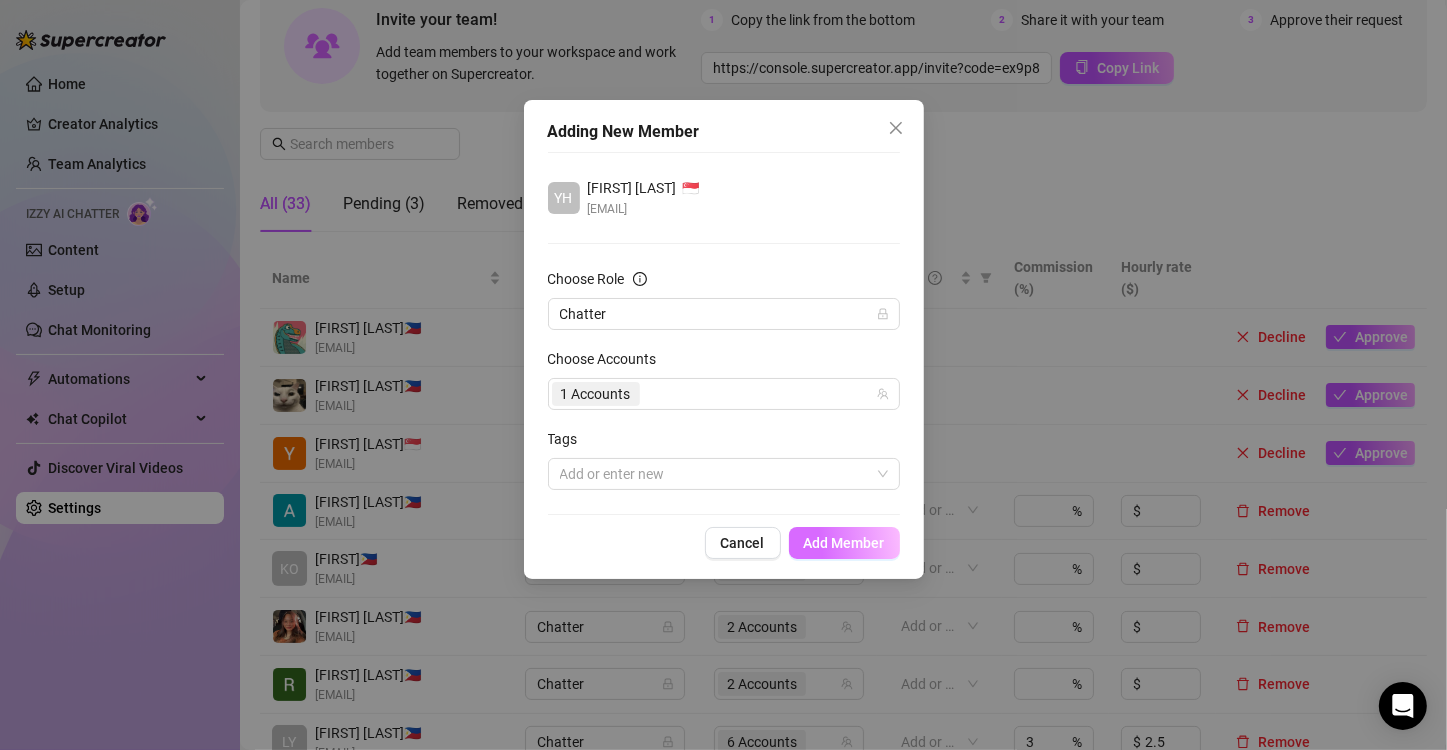 click on "Add Member" at bounding box center (844, 543) 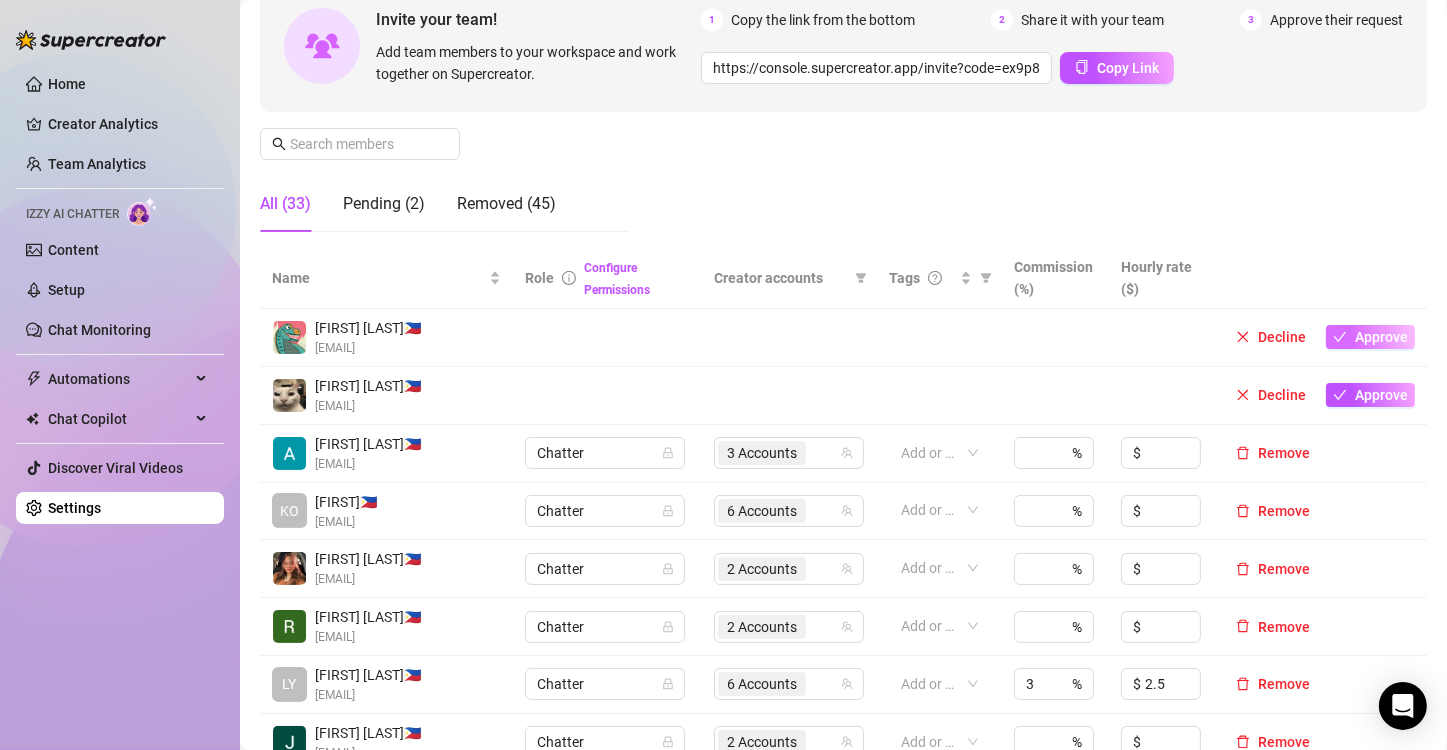 click on "Approve" at bounding box center [1381, 337] 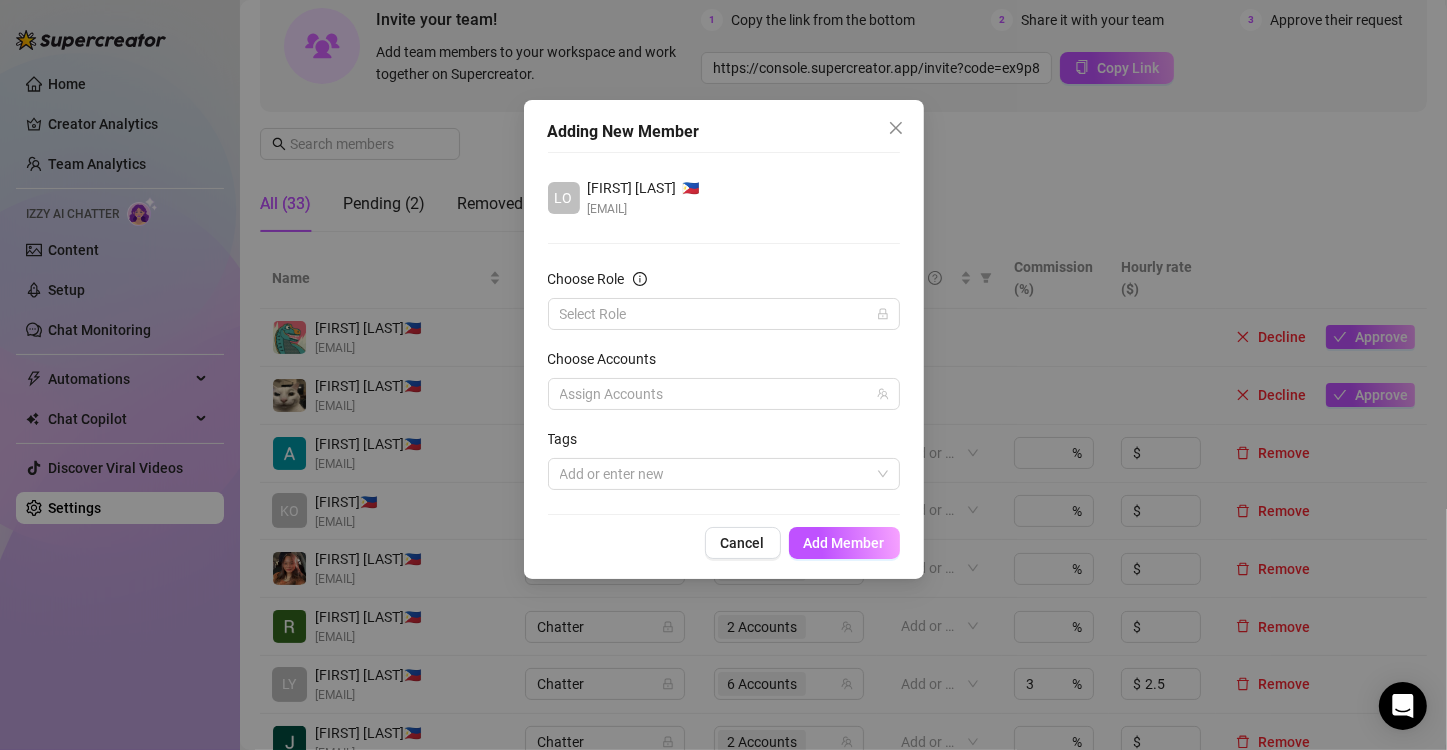 click on "Choose Role  Select Role Choose Accounts   Assign Accounts Tags   Add or enter new" at bounding box center [724, 379] 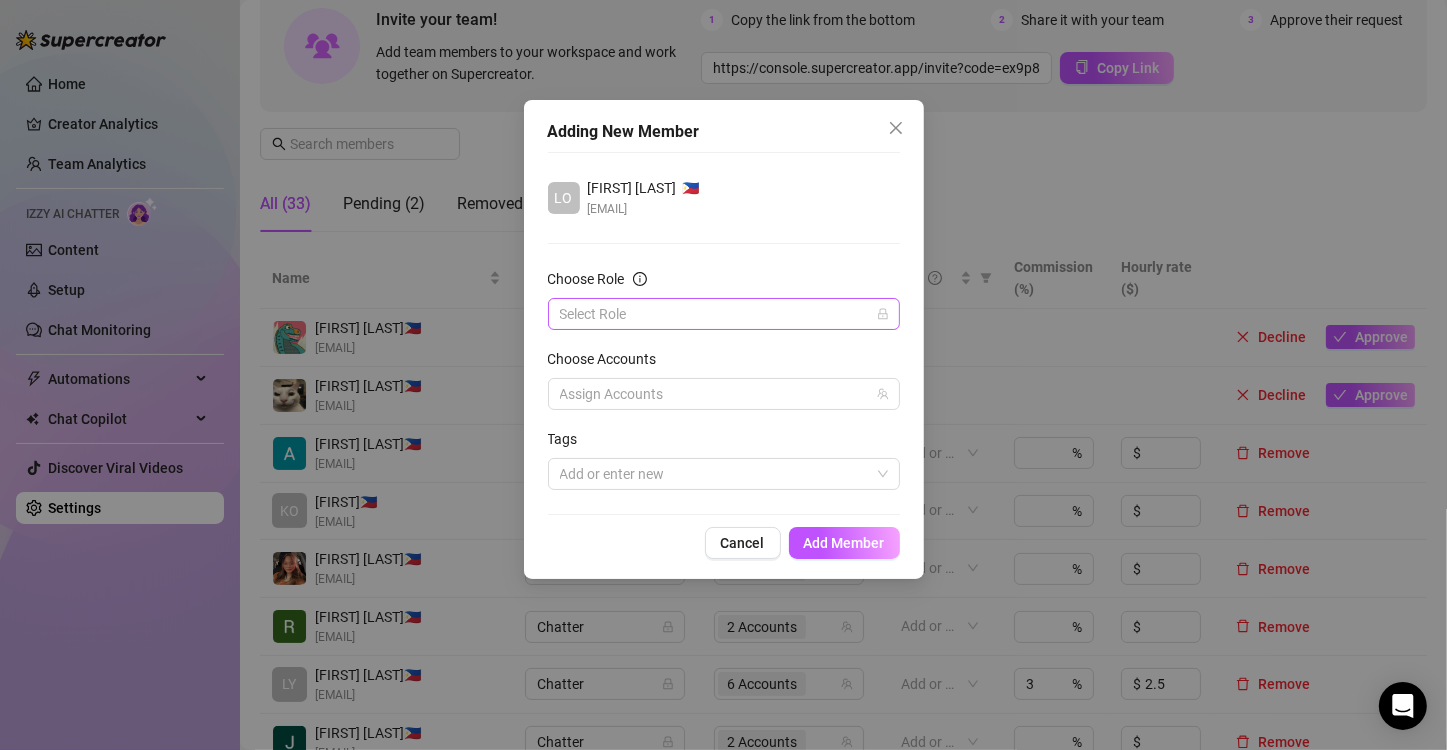 click on "Choose Role" at bounding box center (715, 314) 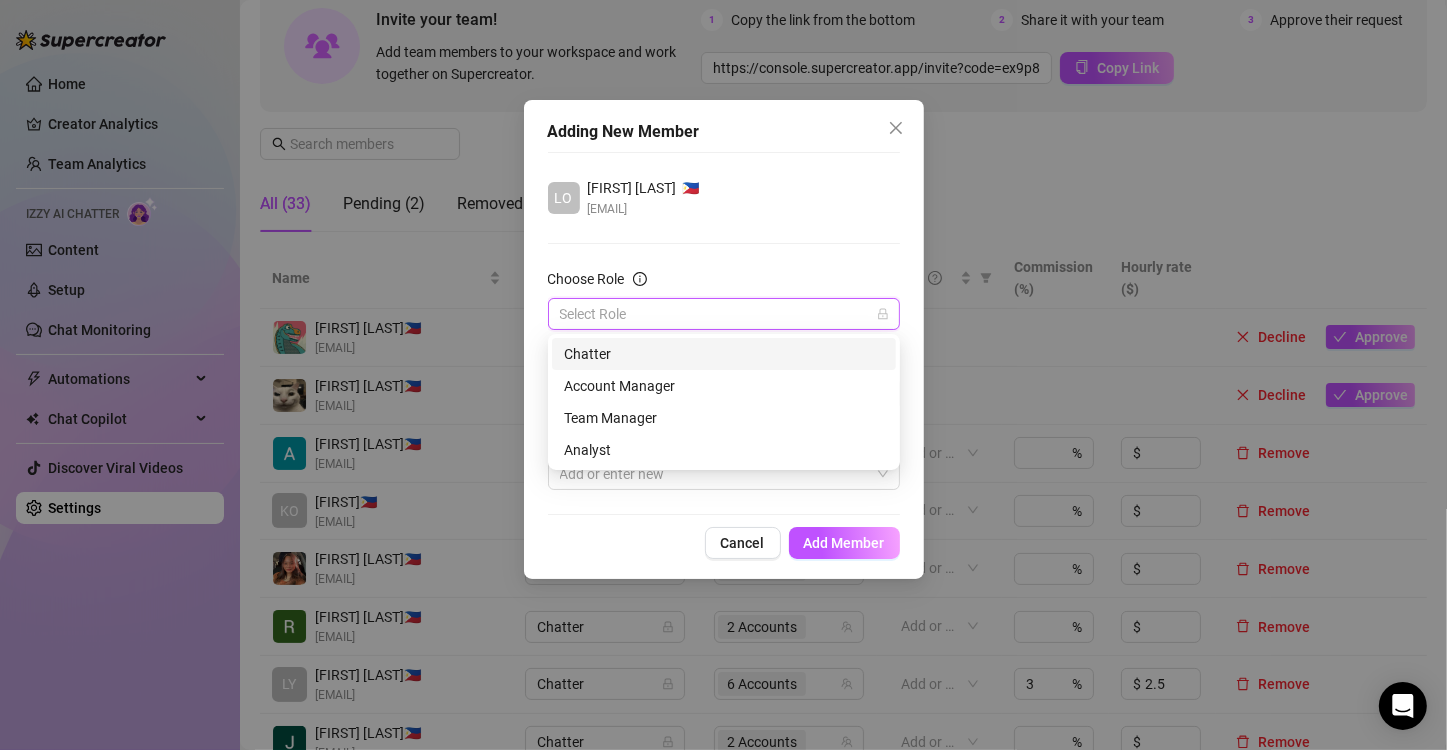 click on "Chatter" at bounding box center [724, 354] 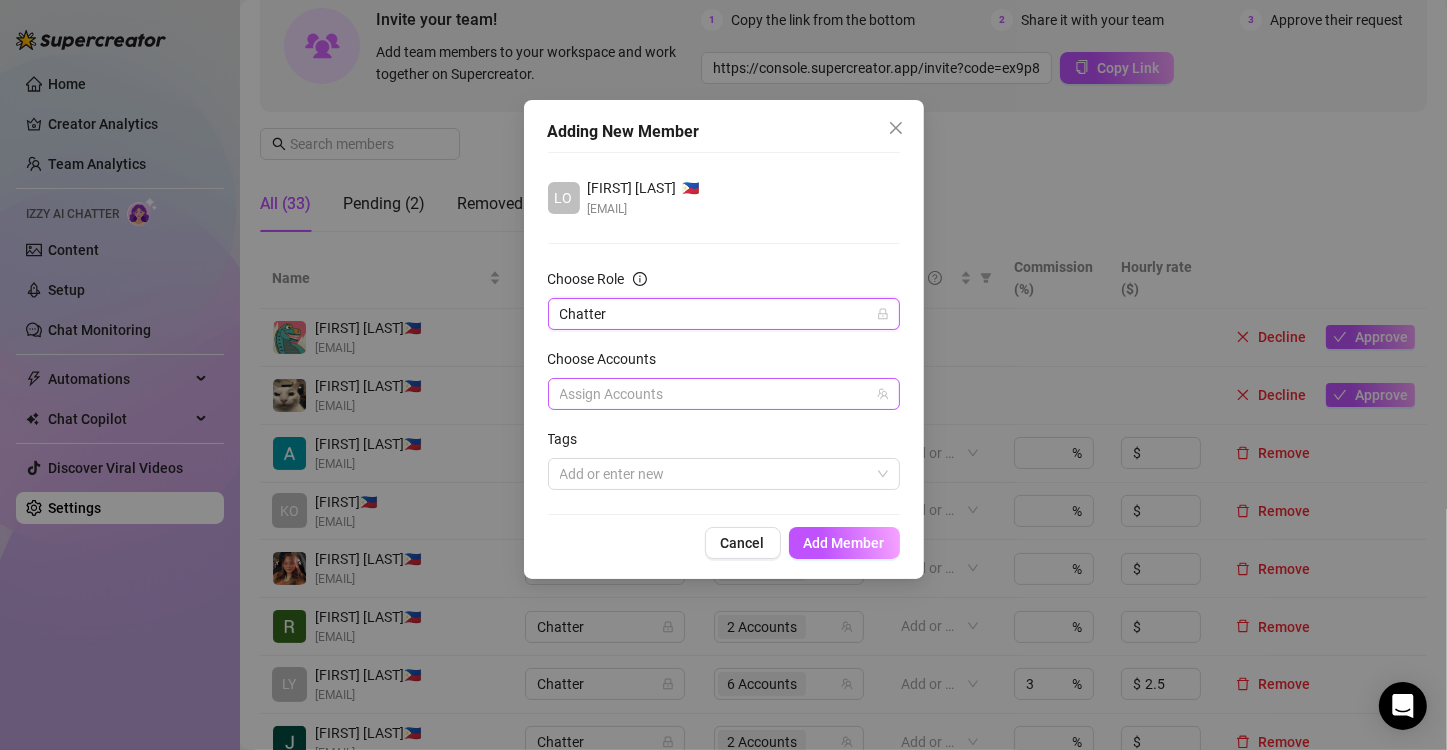click at bounding box center (713, 394) 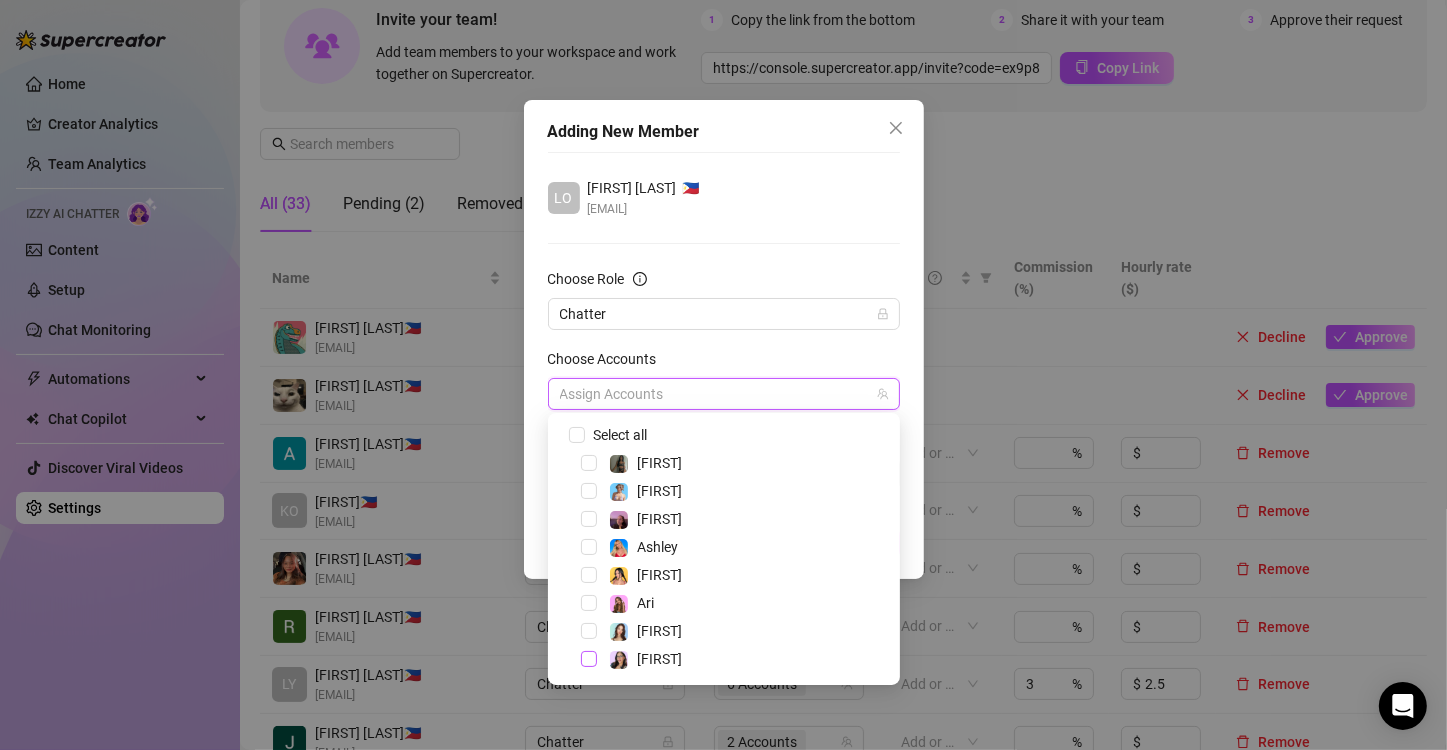 click at bounding box center (589, 659) 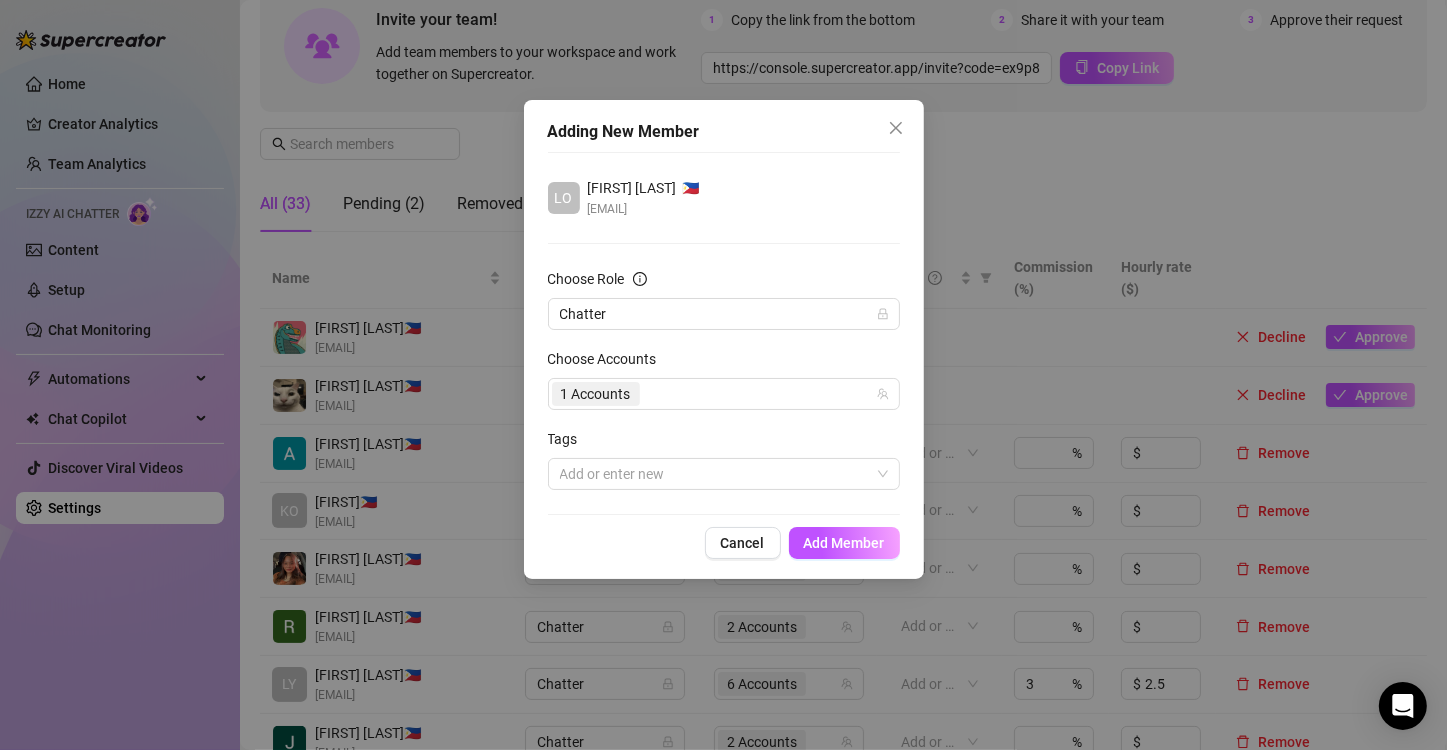 click on "LO [FIRST] [LAST] 🇵🇭 [EMAIL]" at bounding box center [724, 198] 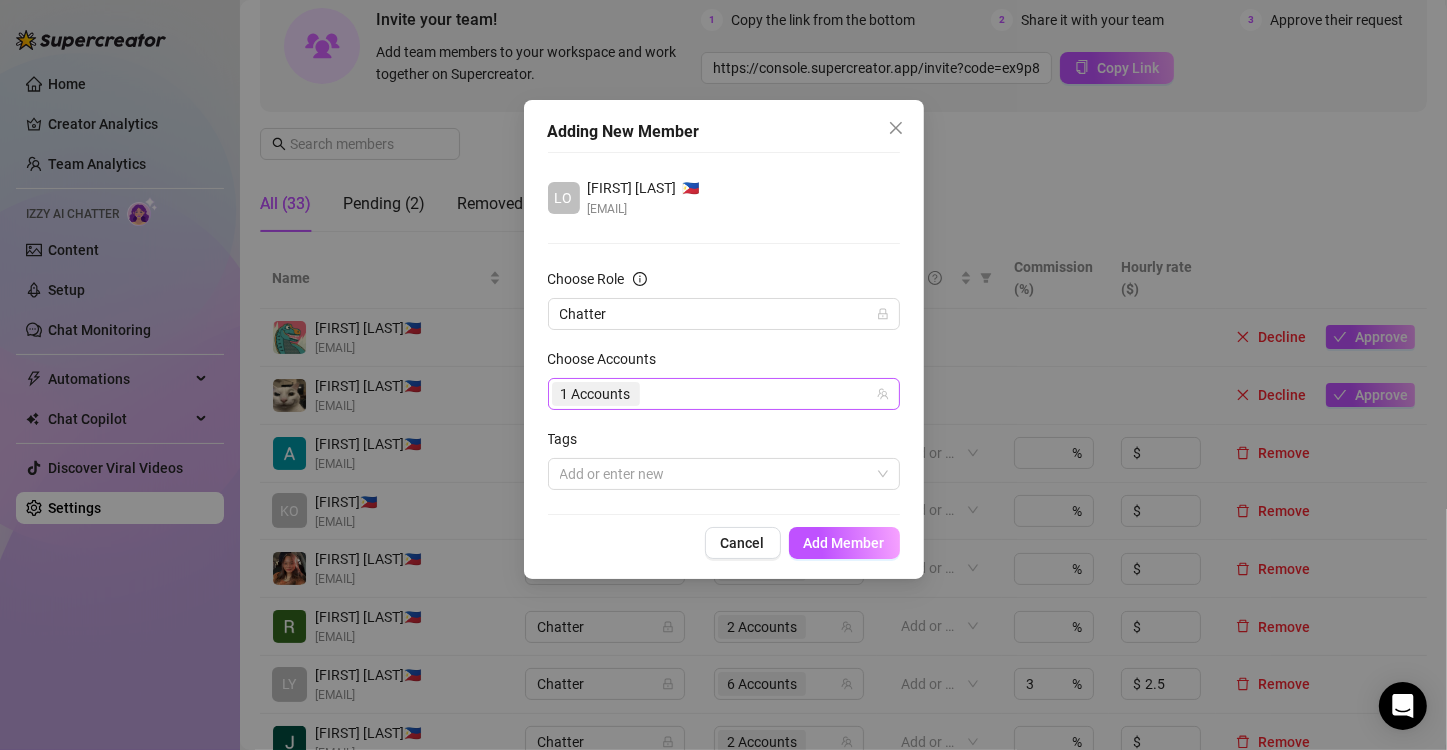 click on "1 Accounts" at bounding box center [713, 394] 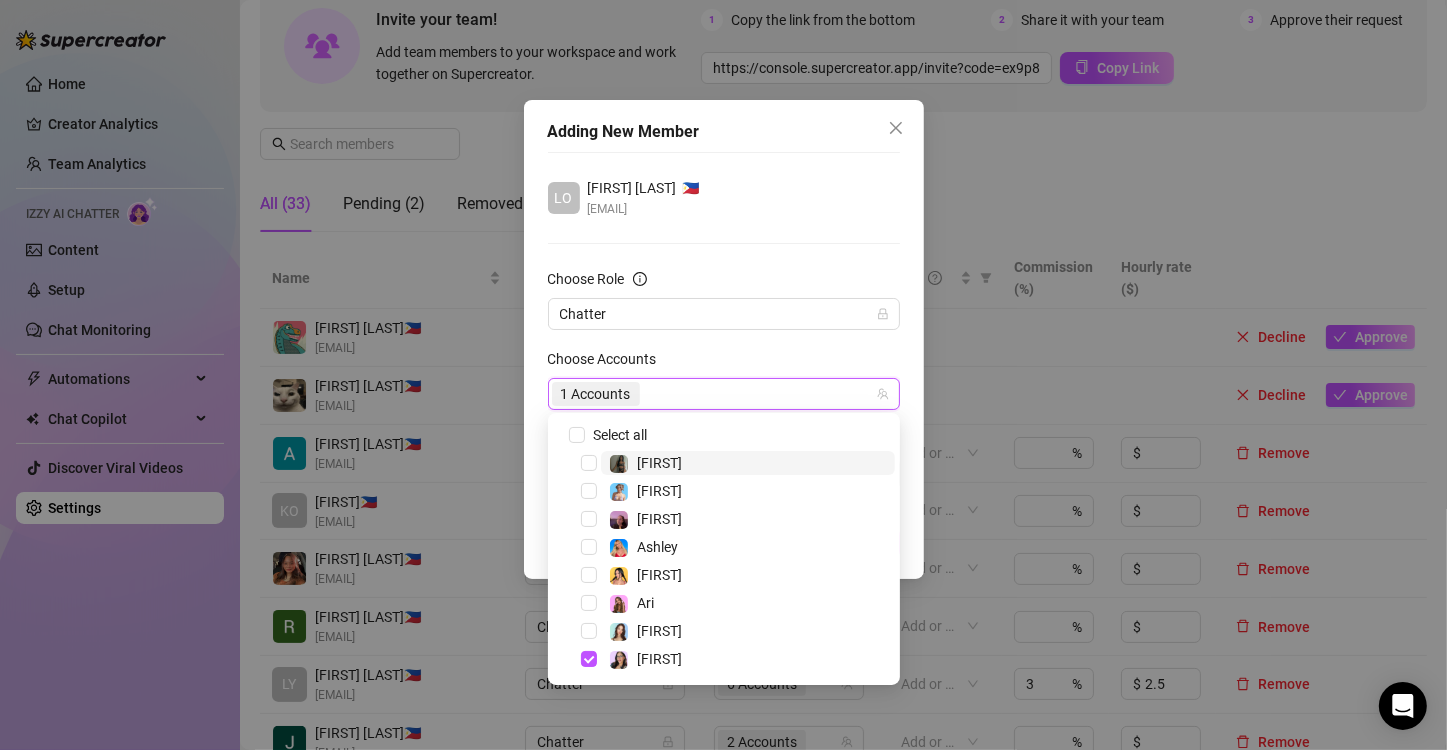 click on "LO [FIRST] [LAST] 🇵🇭 [EMAIL] Choose Role  Chatter Choose Accounts 1 Accounts   Tags   Add or enter new" at bounding box center [724, 333] 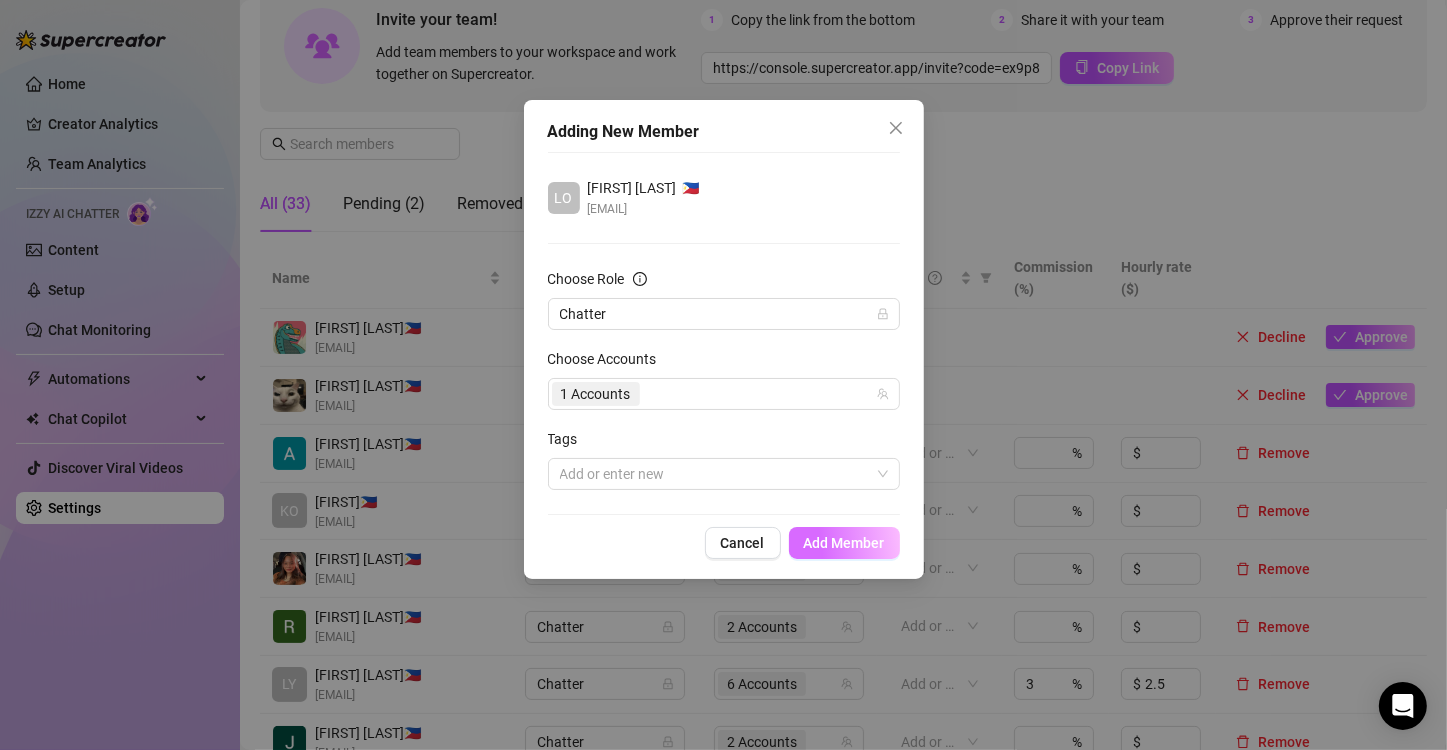 click on "Add Member" at bounding box center (844, 543) 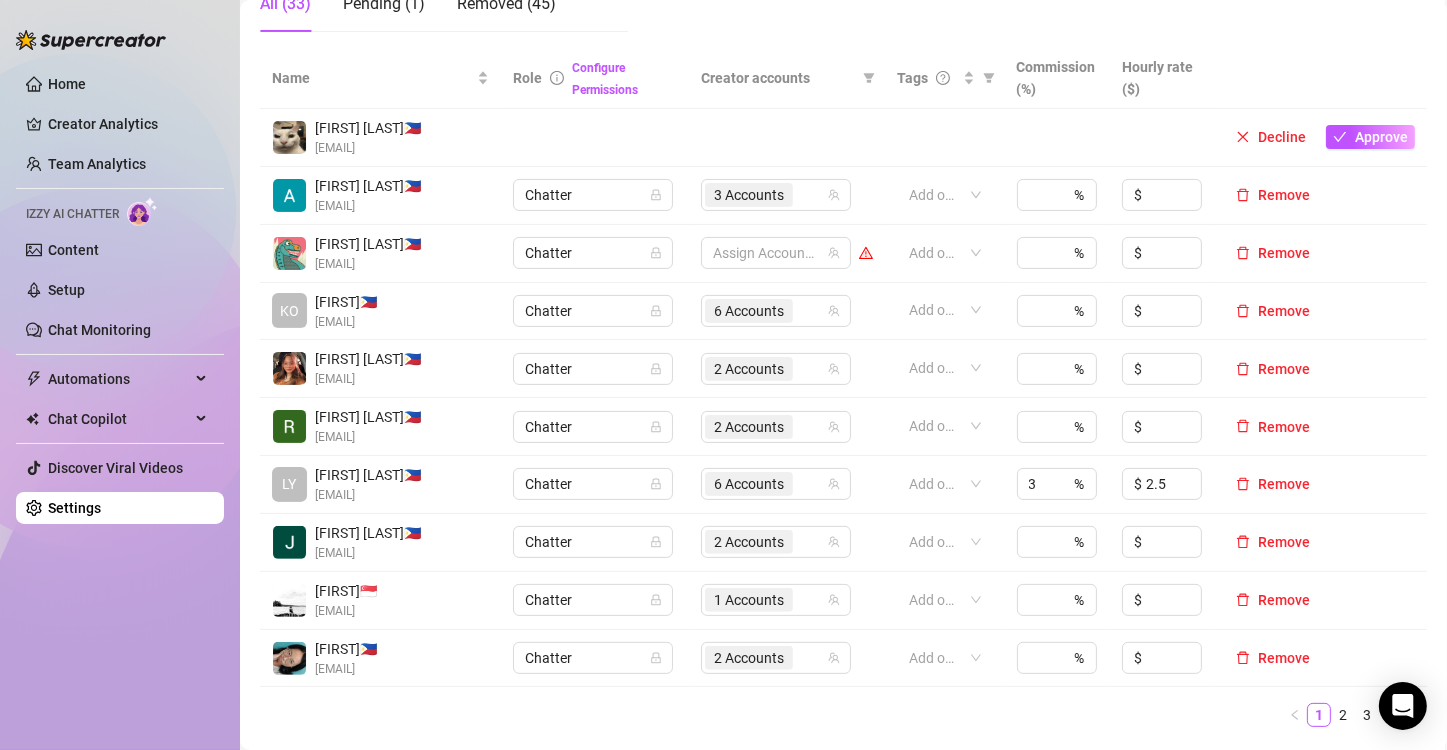 scroll, scrollTop: 500, scrollLeft: 0, axis: vertical 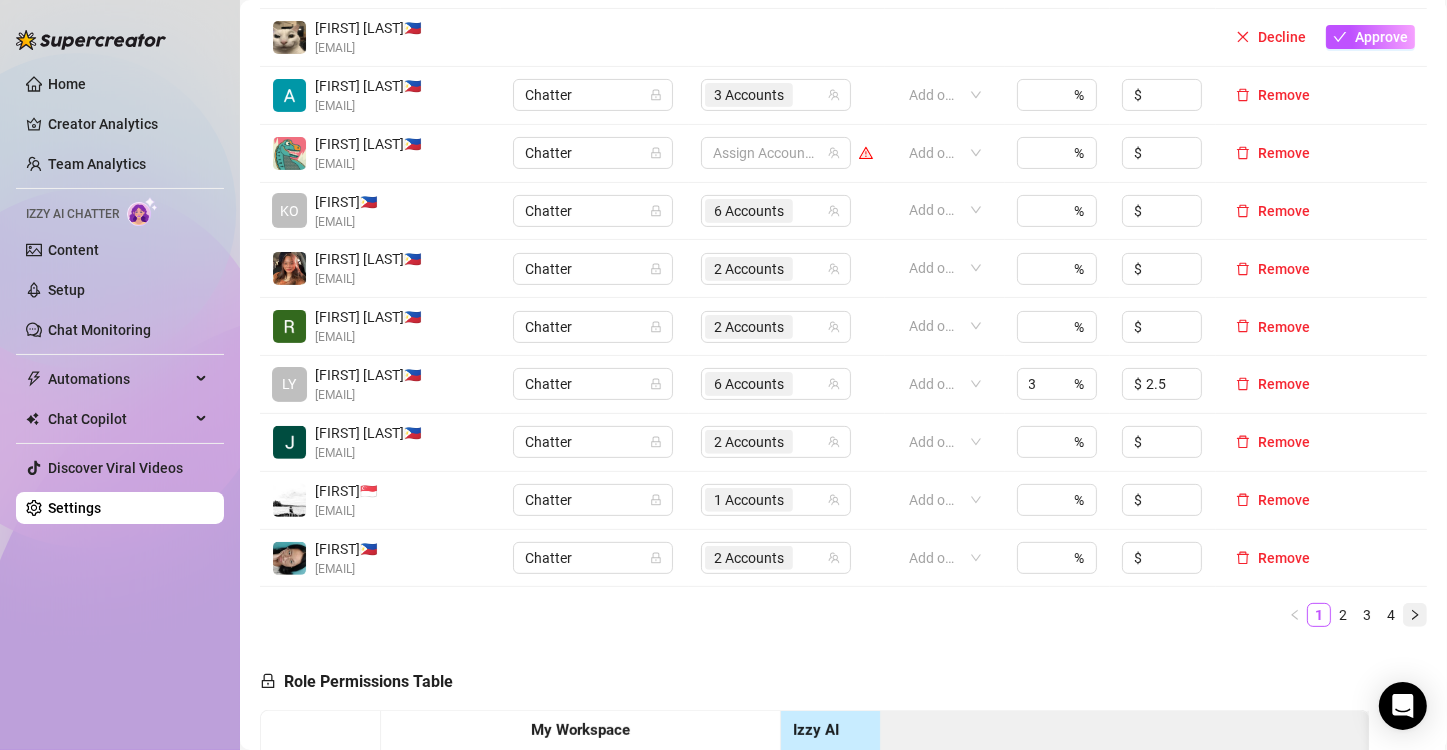 click at bounding box center (1415, 615) 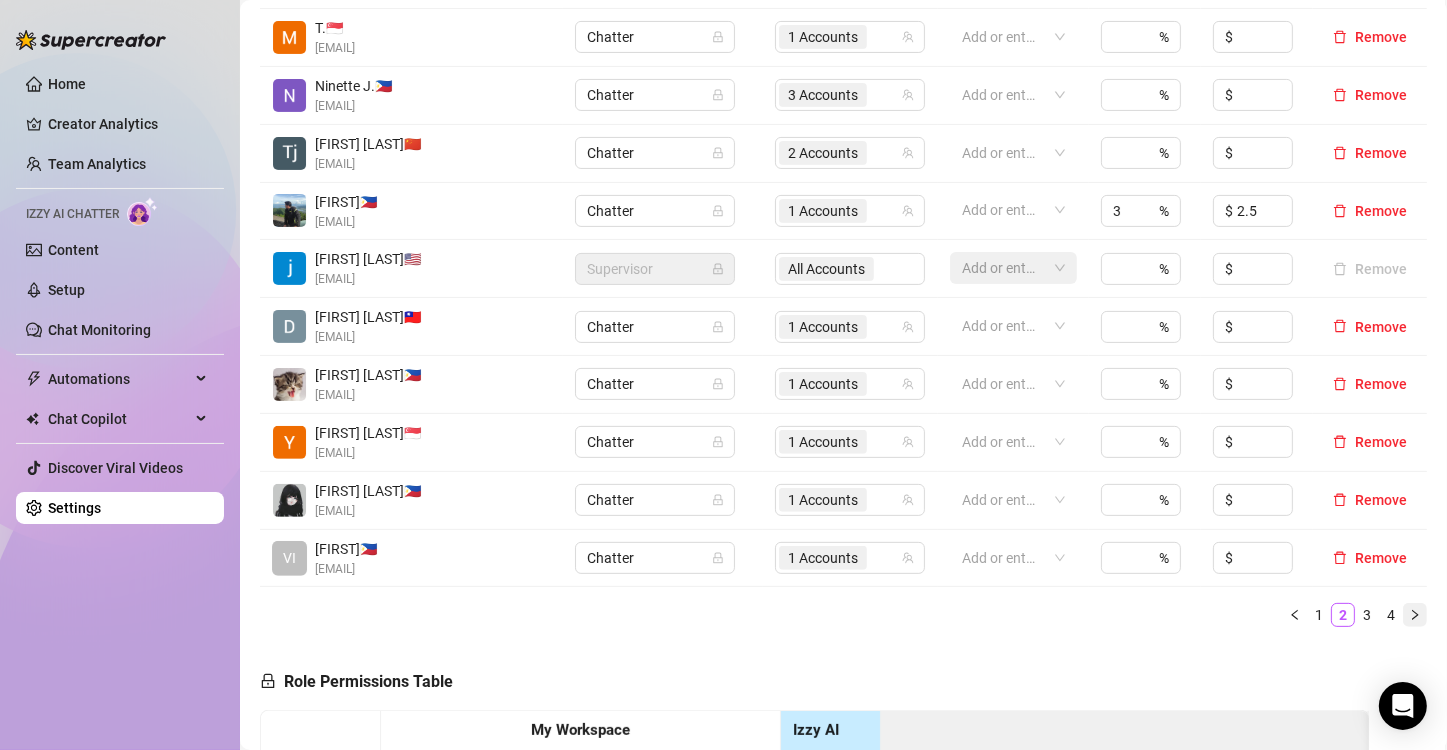 click 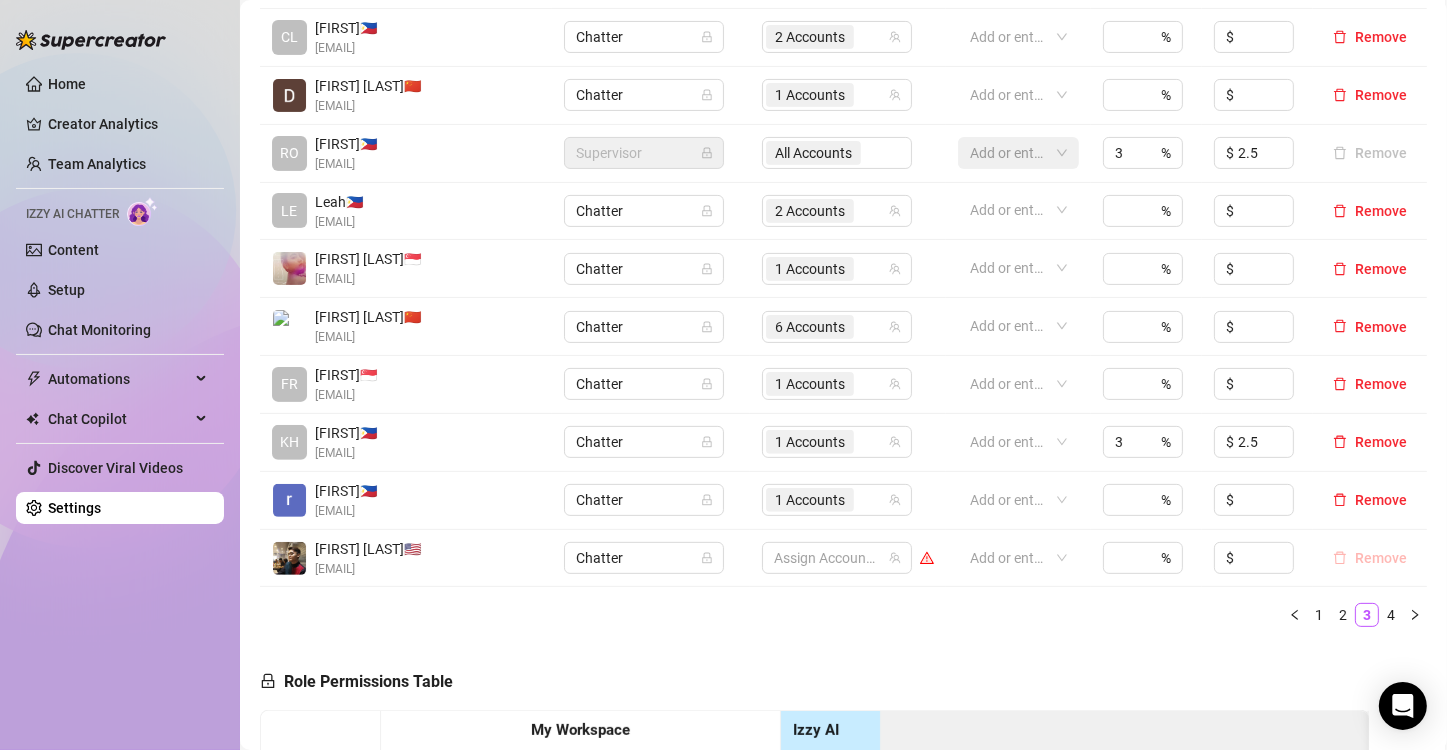 click on "Remove" at bounding box center (1381, 558) 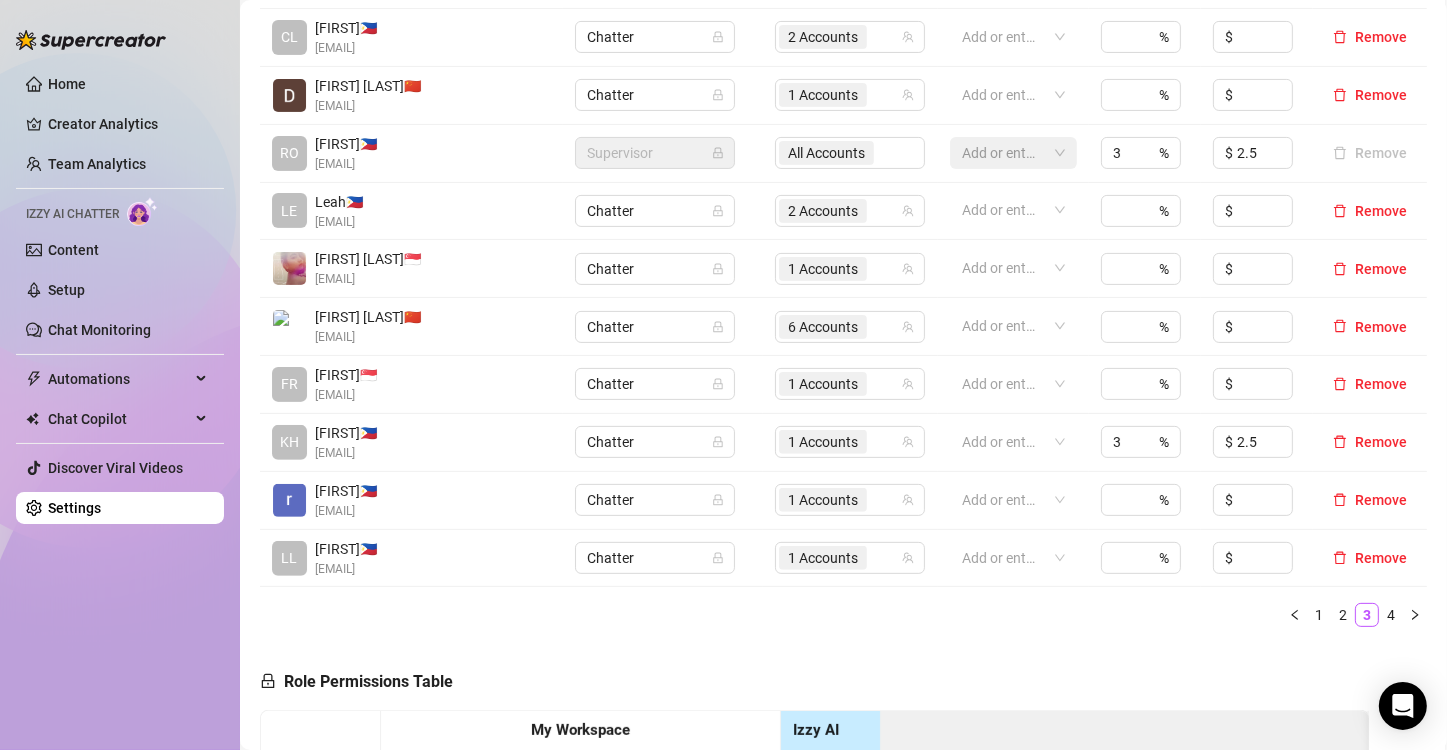 scroll, scrollTop: 300, scrollLeft: 0, axis: vertical 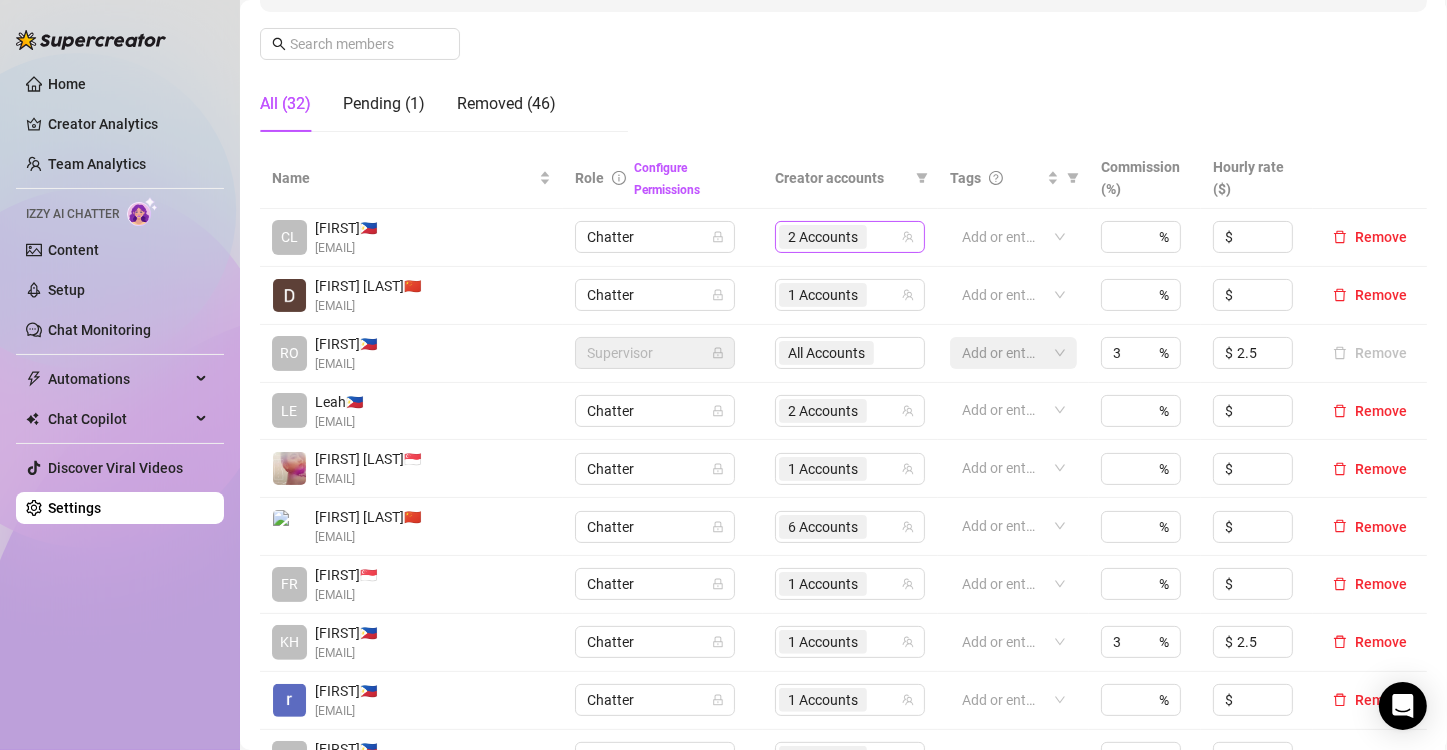 click on "2 Accounts" at bounding box center (823, 237) 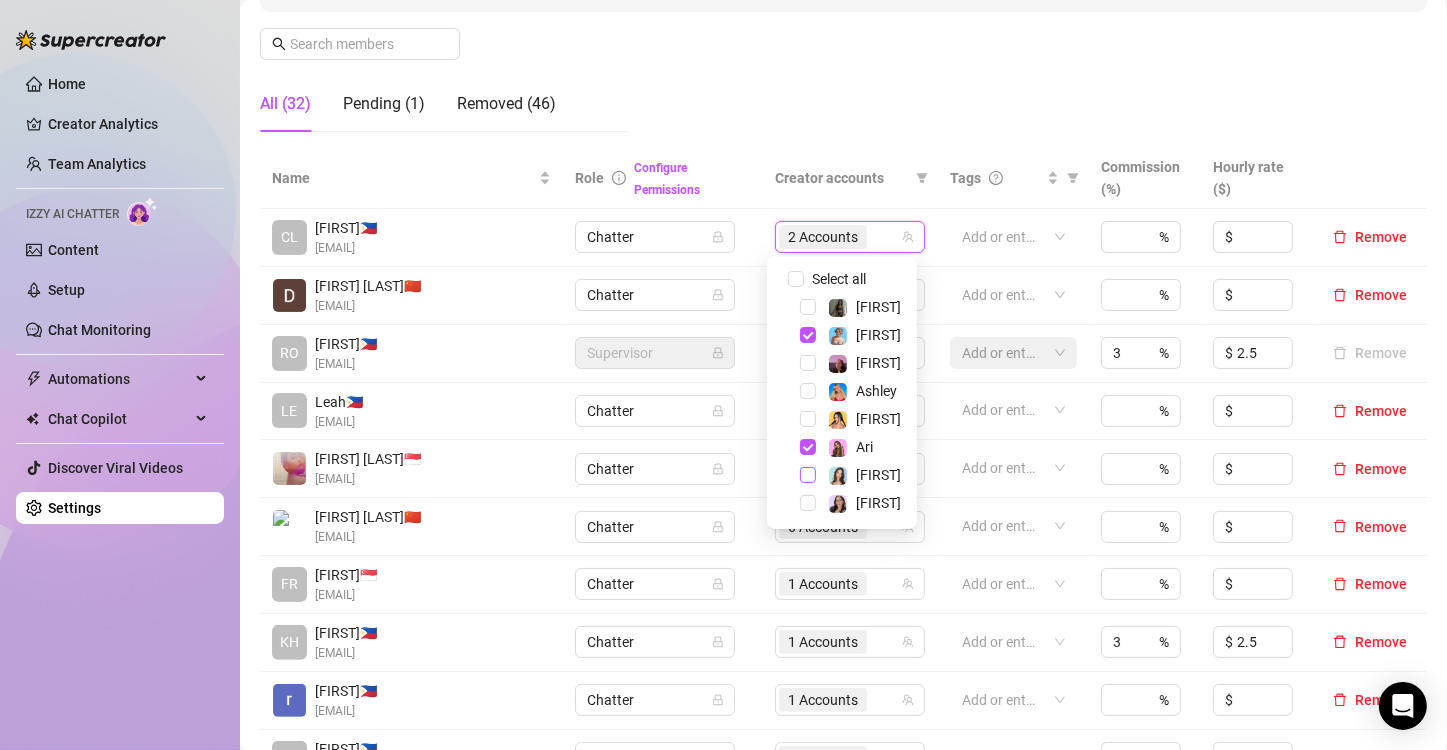 click at bounding box center (808, 475) 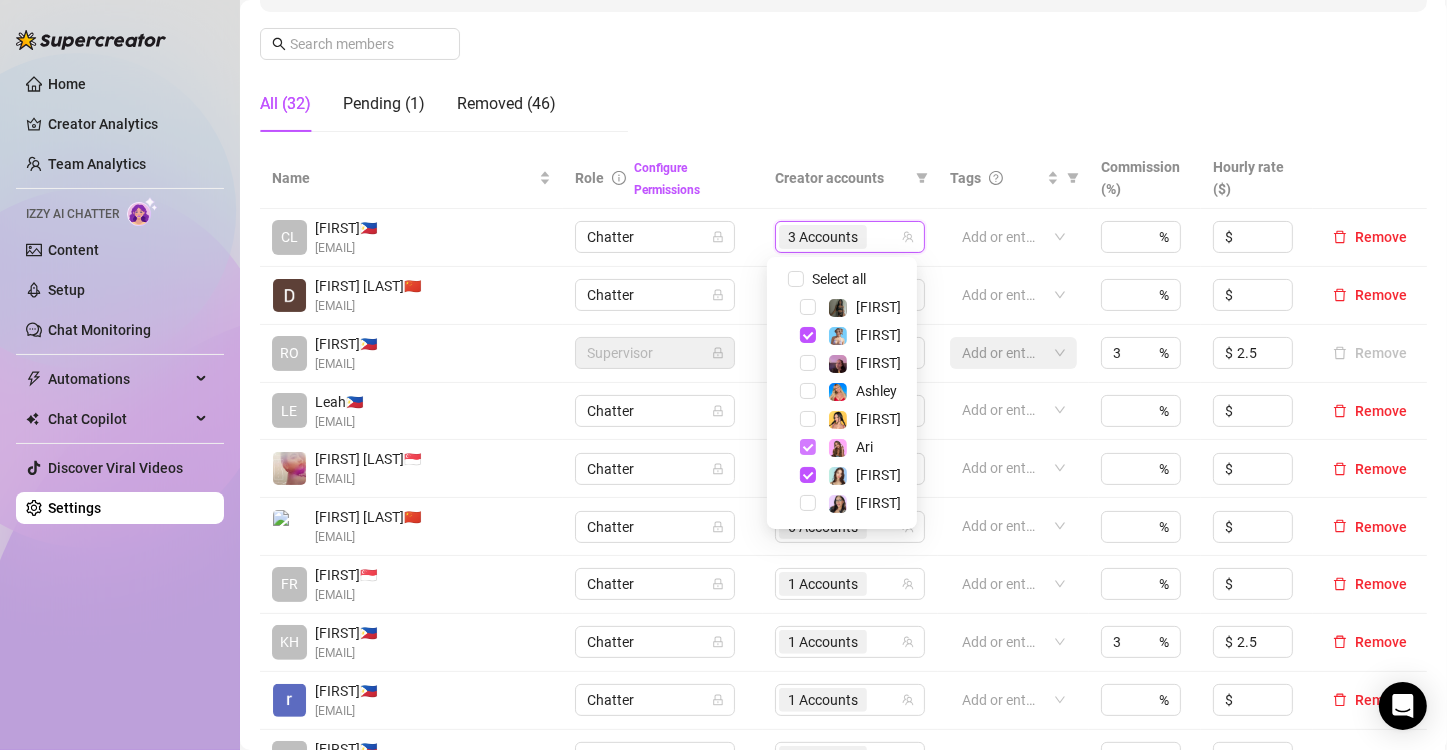 click at bounding box center (808, 447) 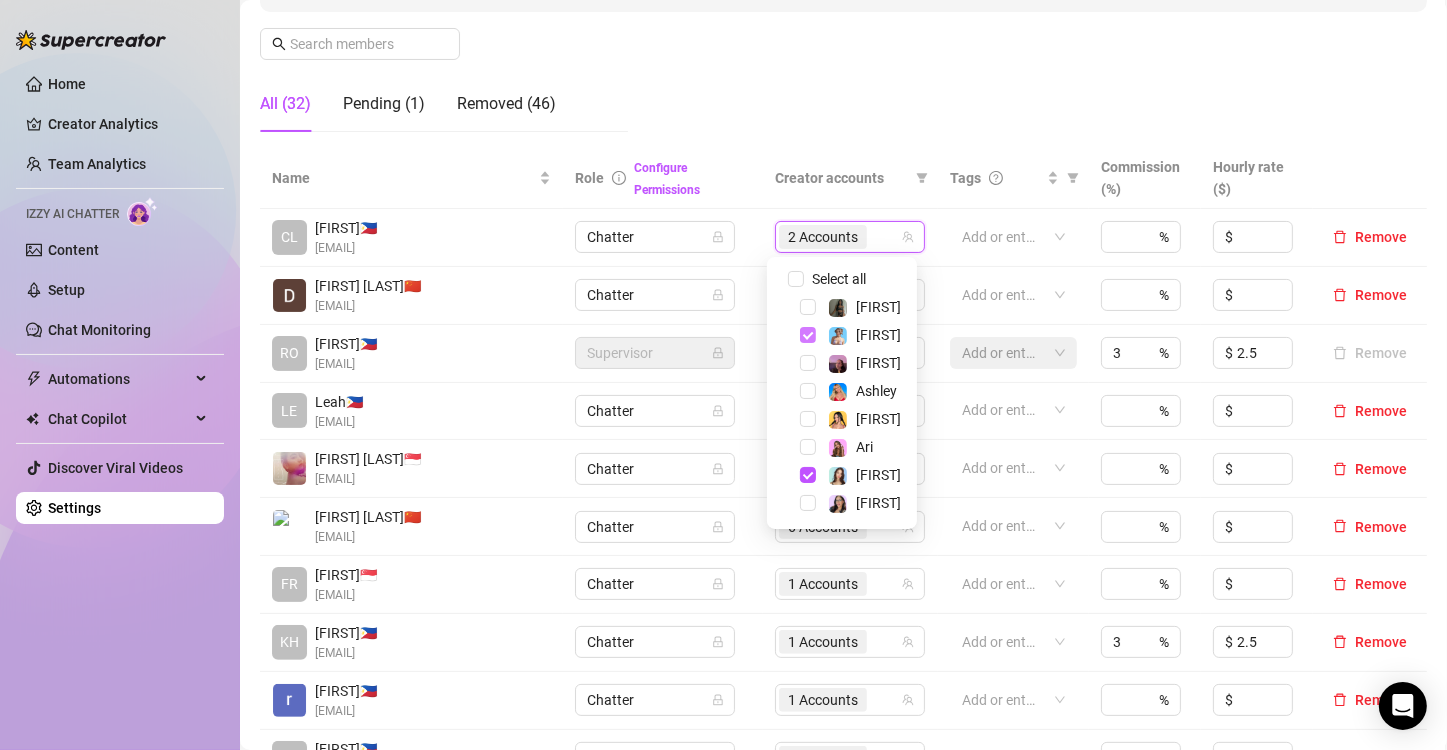 click at bounding box center (808, 335) 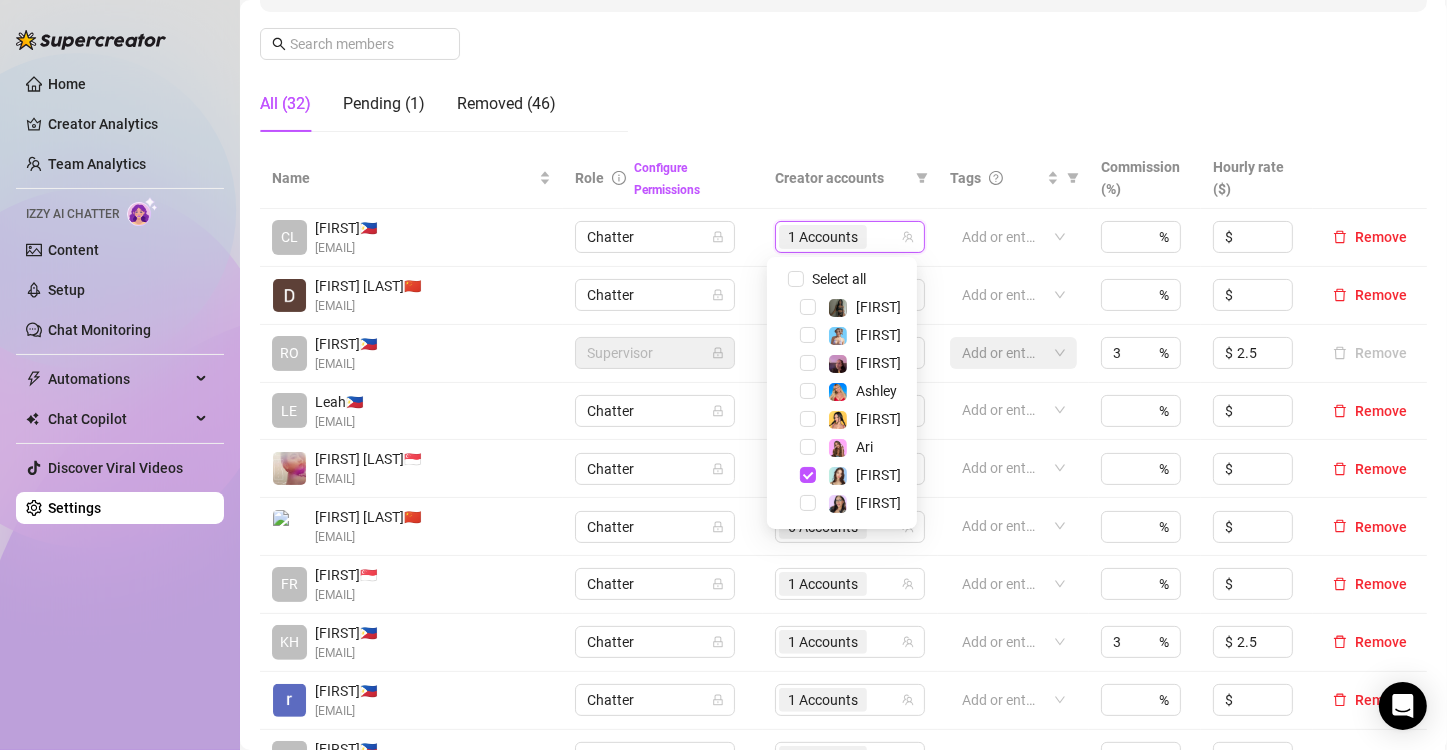 click on "Manage Team Members Manage your team members, their commission and hourly rate, and their permissions. Invite your team! Add team members to your workspace and work together on Supercreator. 1 Copy the link from the bottom 2 Share it with your team 3 Approve their request https://console.supercreator.app/invite?code=ex9p8CB5MbYFC0n1UXRFWxGJzep2&workspace=Dream Copy Link All (32) Pending (1) Removed (46)" at bounding box center (843, -19) 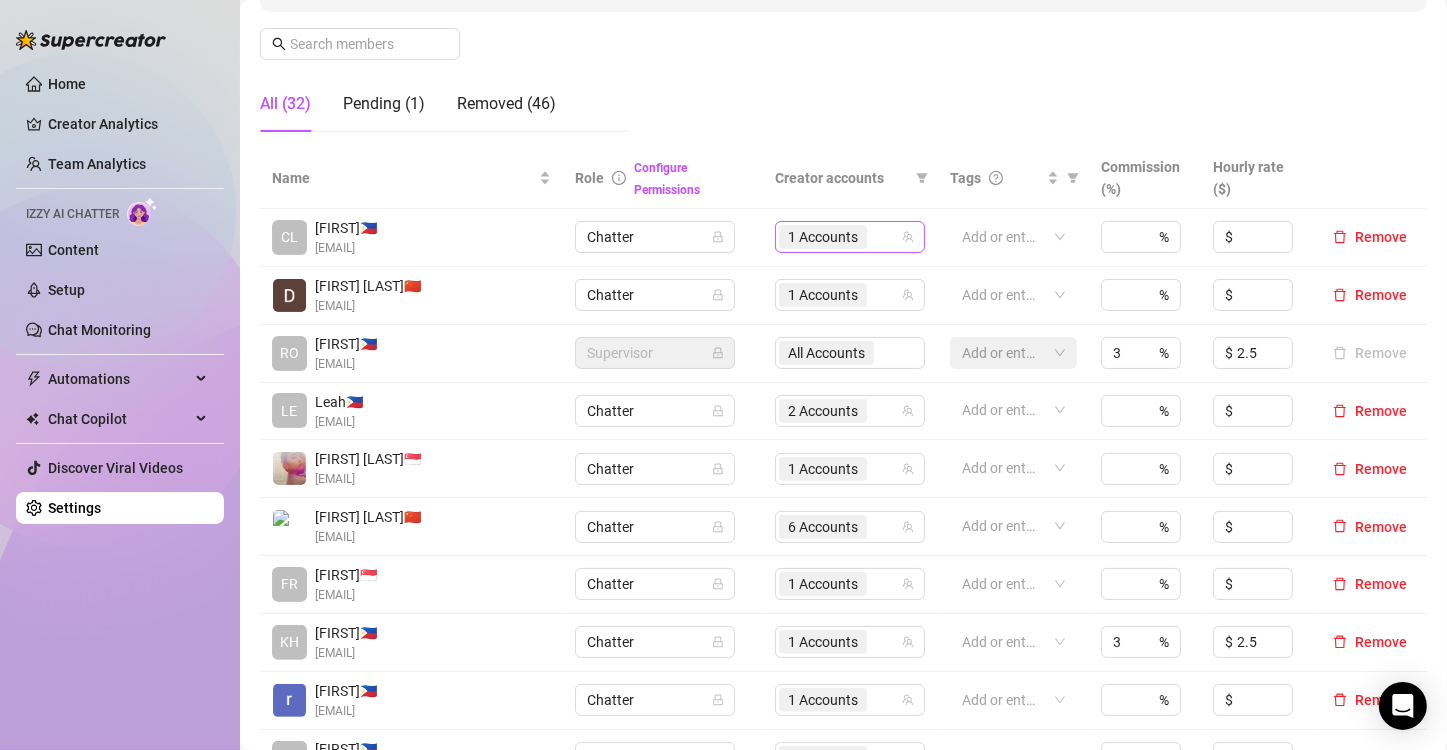 click on "1 Accounts" at bounding box center (823, 237) 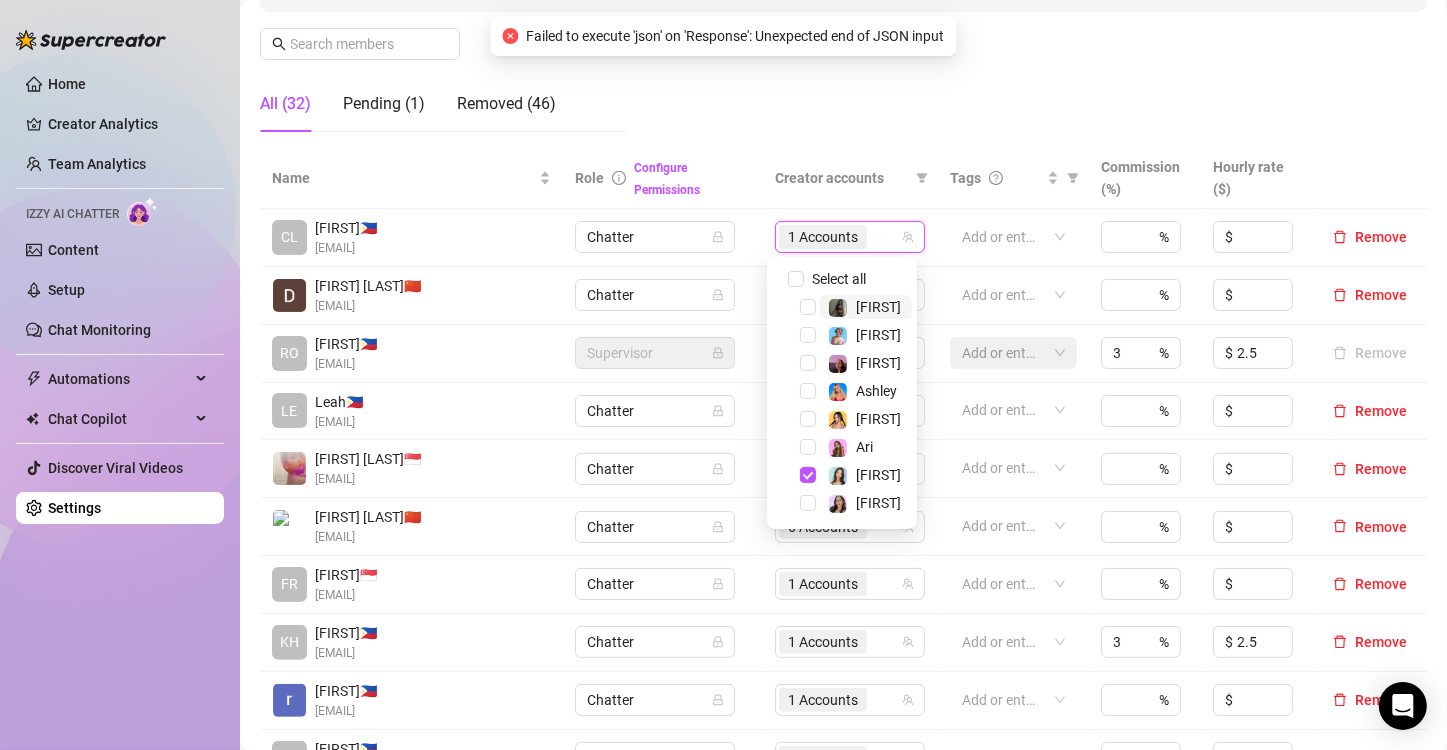 click on "Manage Team Members Manage your team members, their commission and hourly rate, and their permissions. Invite your team! Add team members to your workspace and work together on Supercreator. 1 Copy the link from the bottom 2 Share it with your team 3 Approve their request https://console.supercreator.app/invite?code=ex9p8CB5MbYFC0n1UXRFWxGJzep2&workspace=Dream Copy Link All (32) Pending (1) Removed (46)" at bounding box center [843, -19] 